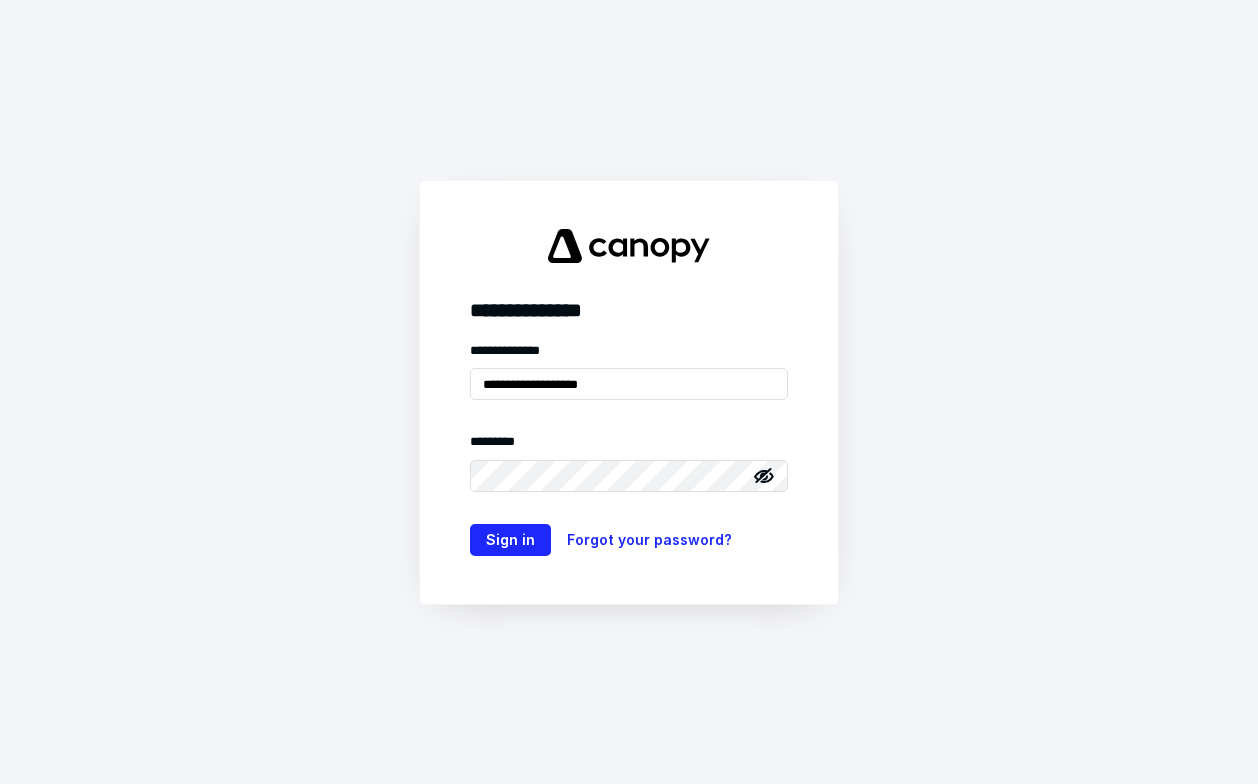 scroll, scrollTop: 0, scrollLeft: 0, axis: both 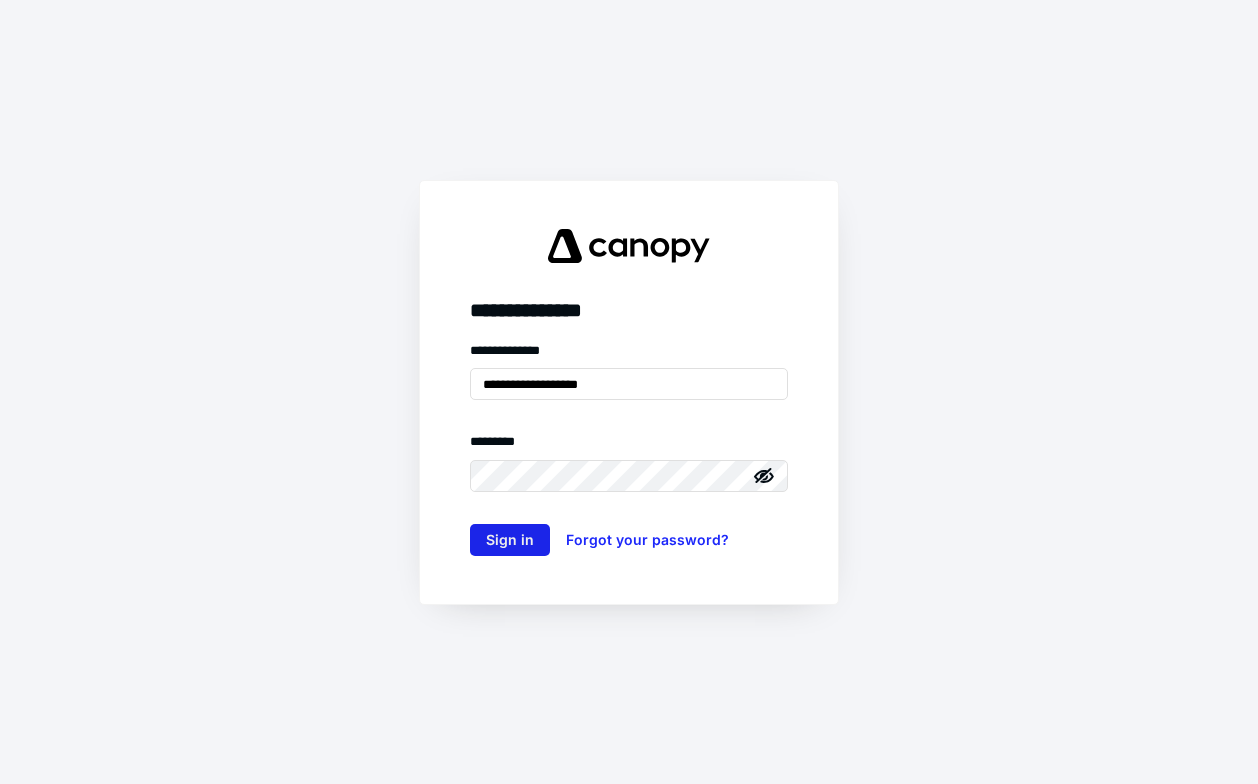 type on "**********" 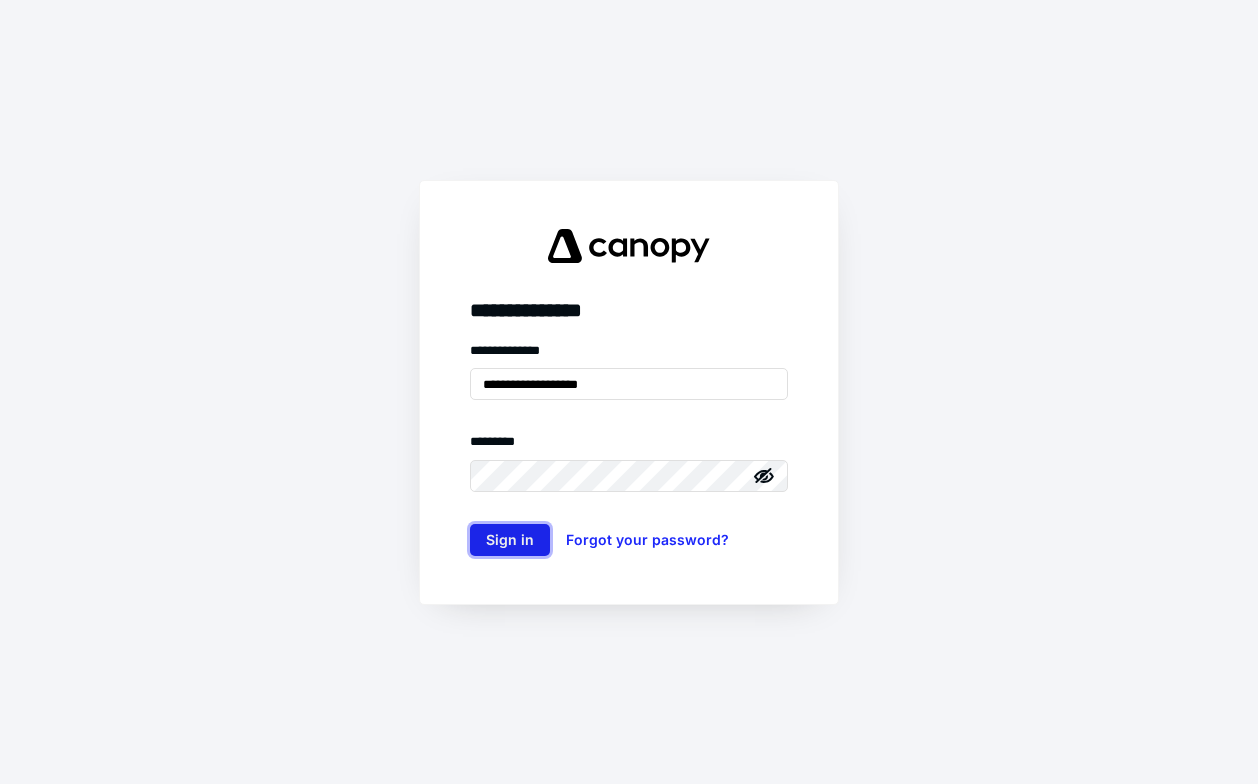 click on "Sign in" at bounding box center (510, 540) 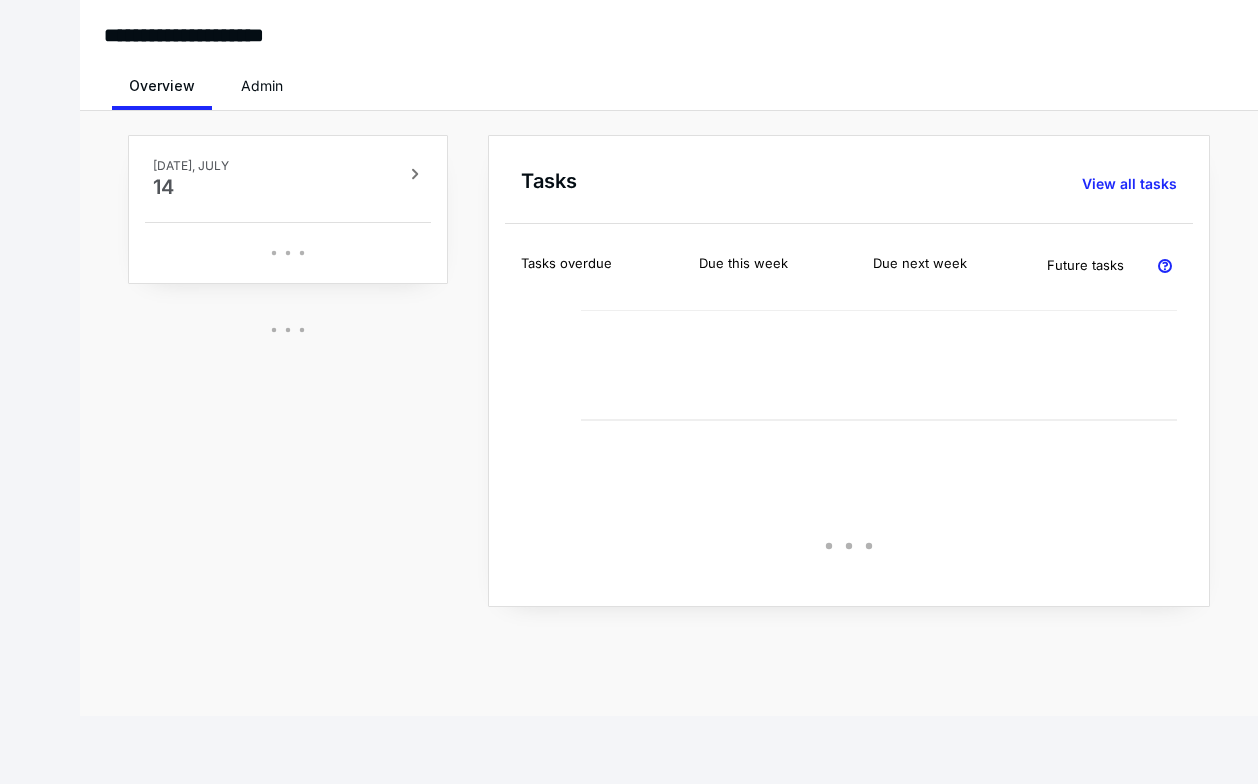 scroll, scrollTop: 0, scrollLeft: 0, axis: both 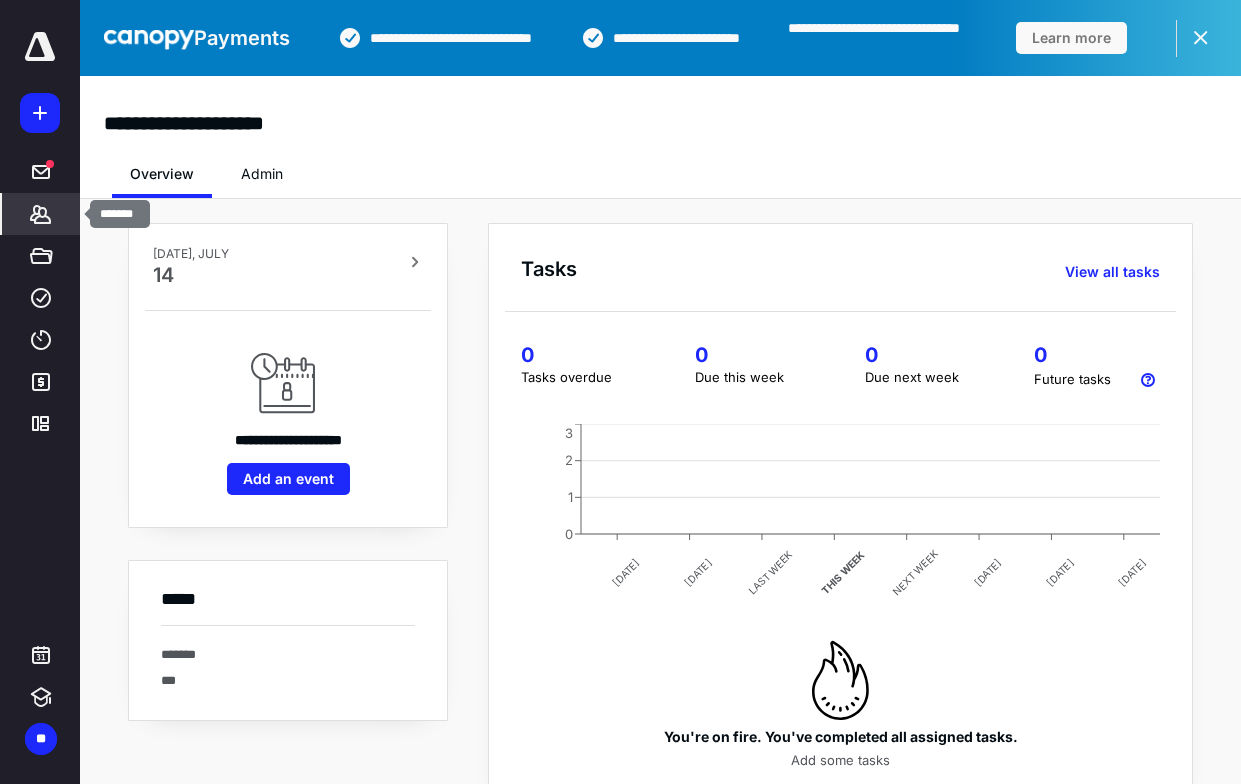 click 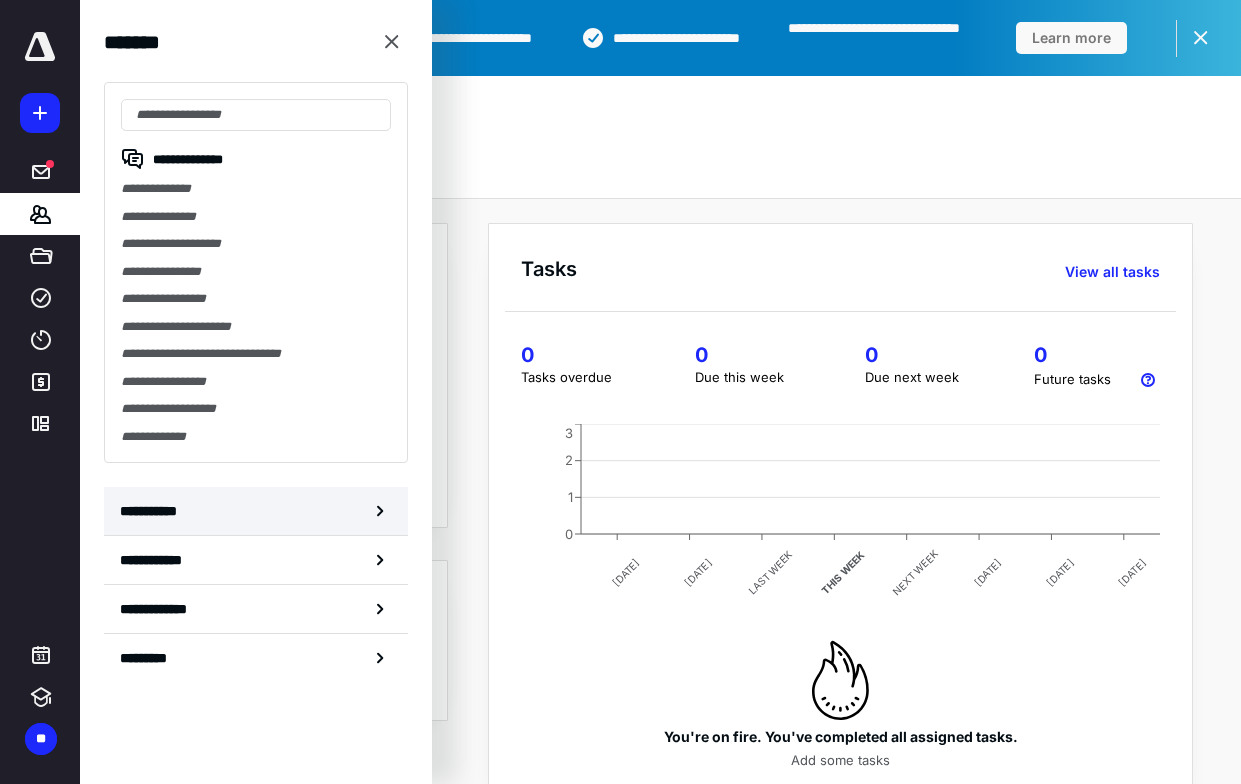 click on "**********" at bounding box center (153, 511) 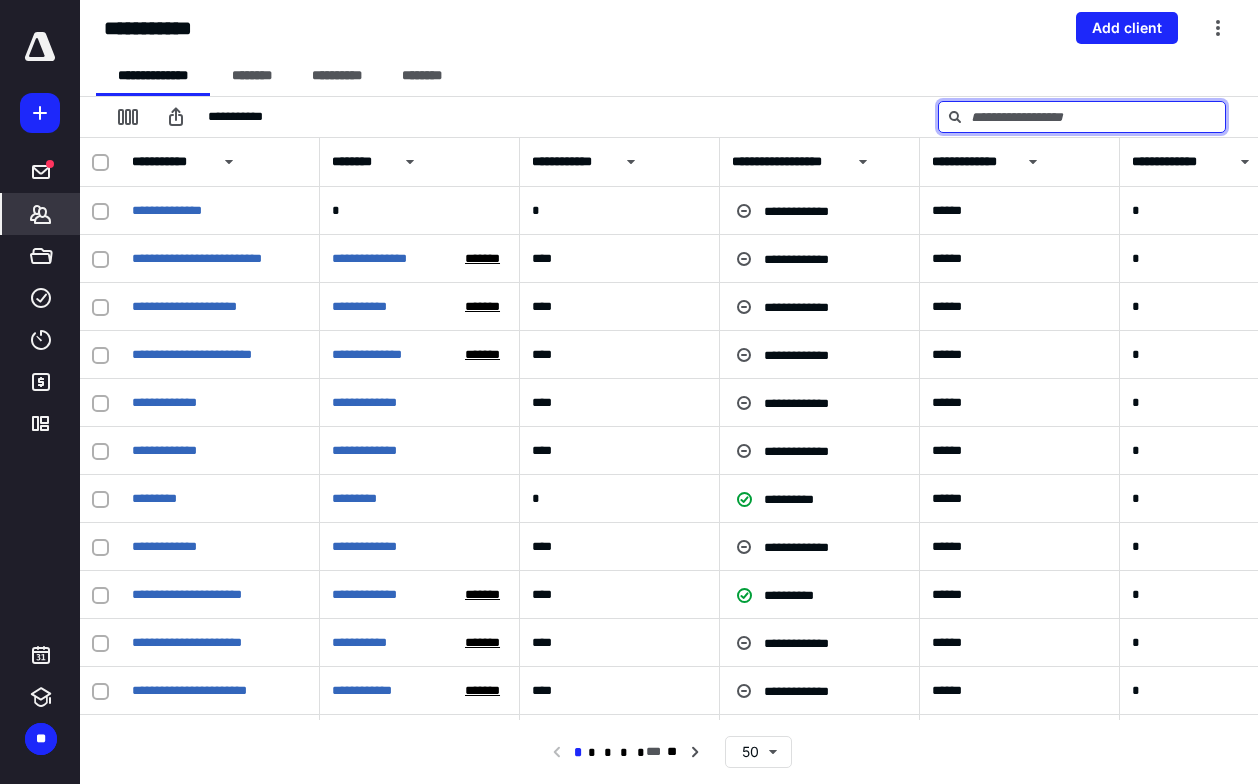 click at bounding box center (1082, 117) 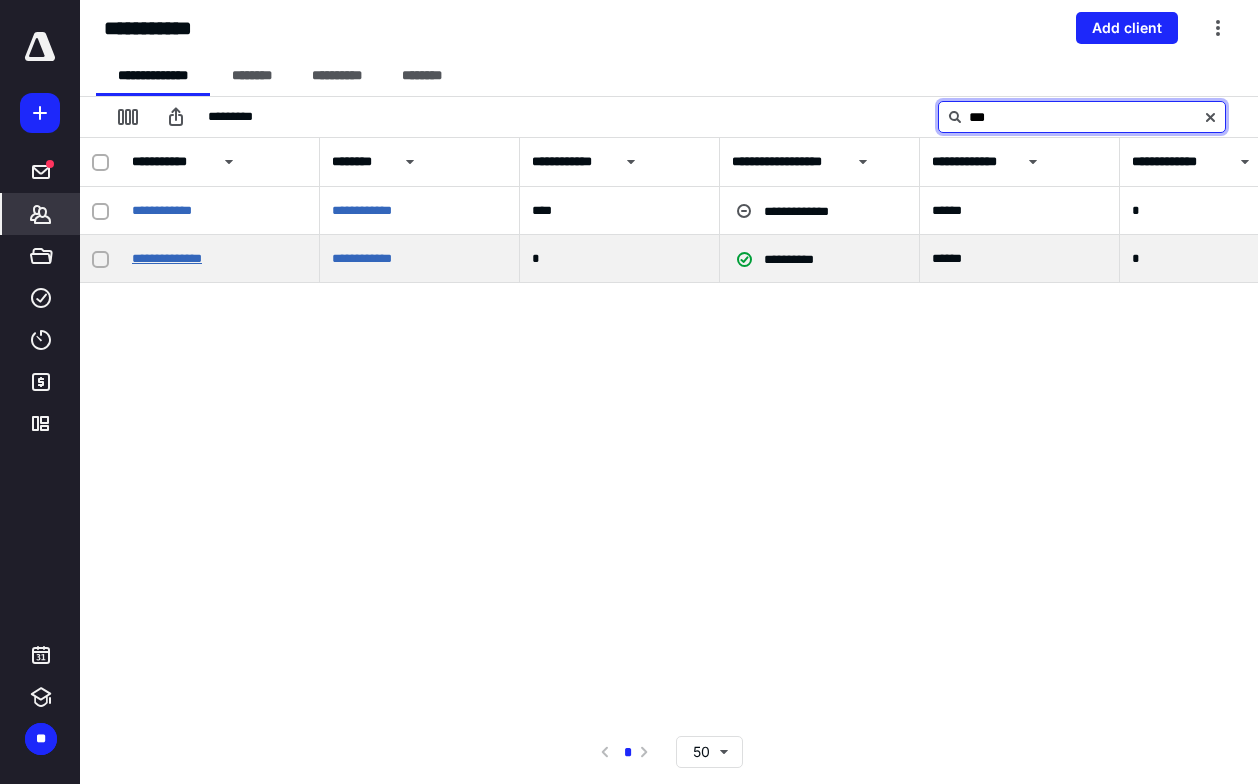 type on "***" 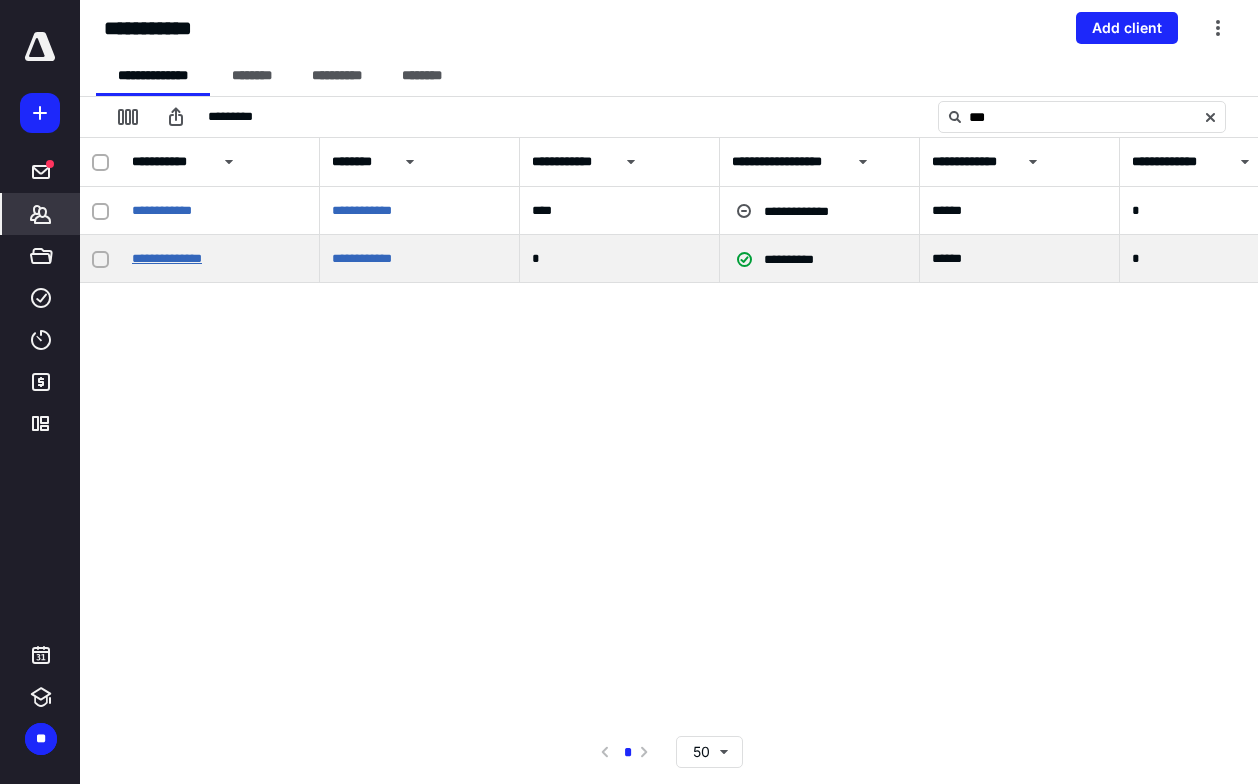 click on "**********" at bounding box center [167, 258] 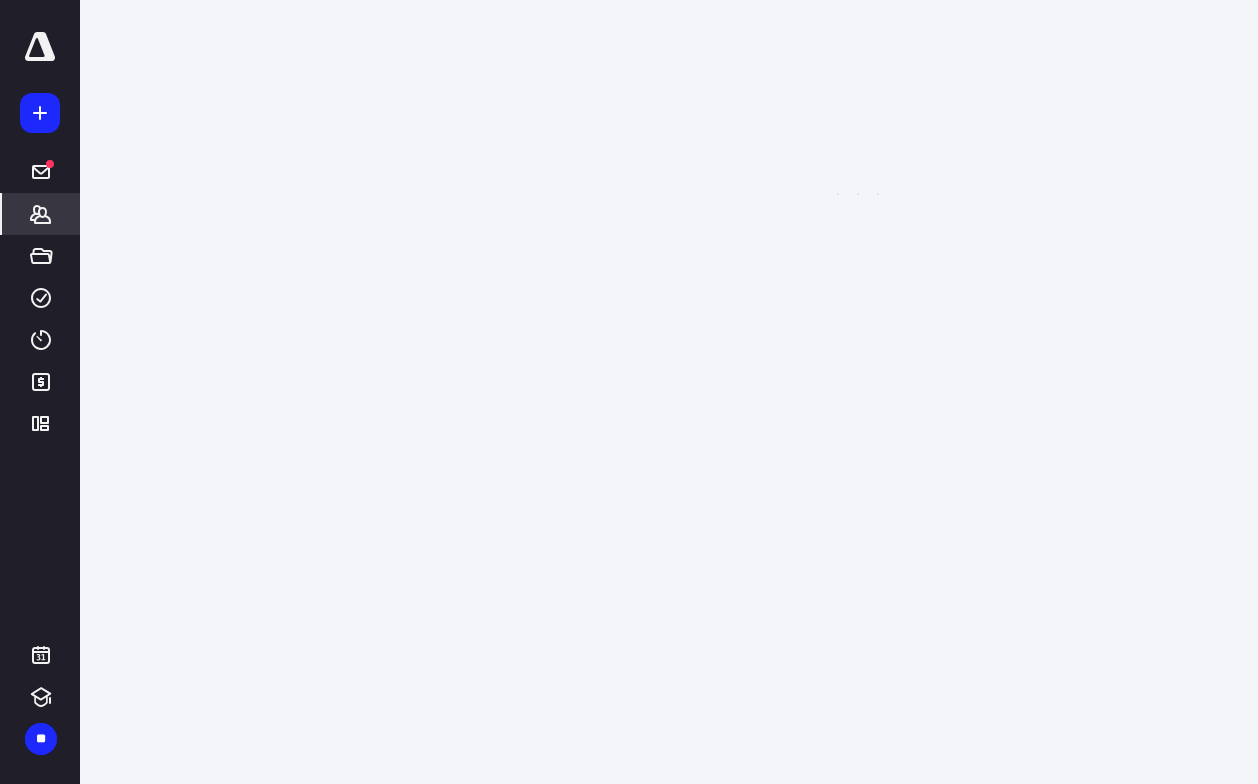 click on "**********" at bounding box center [629, 392] 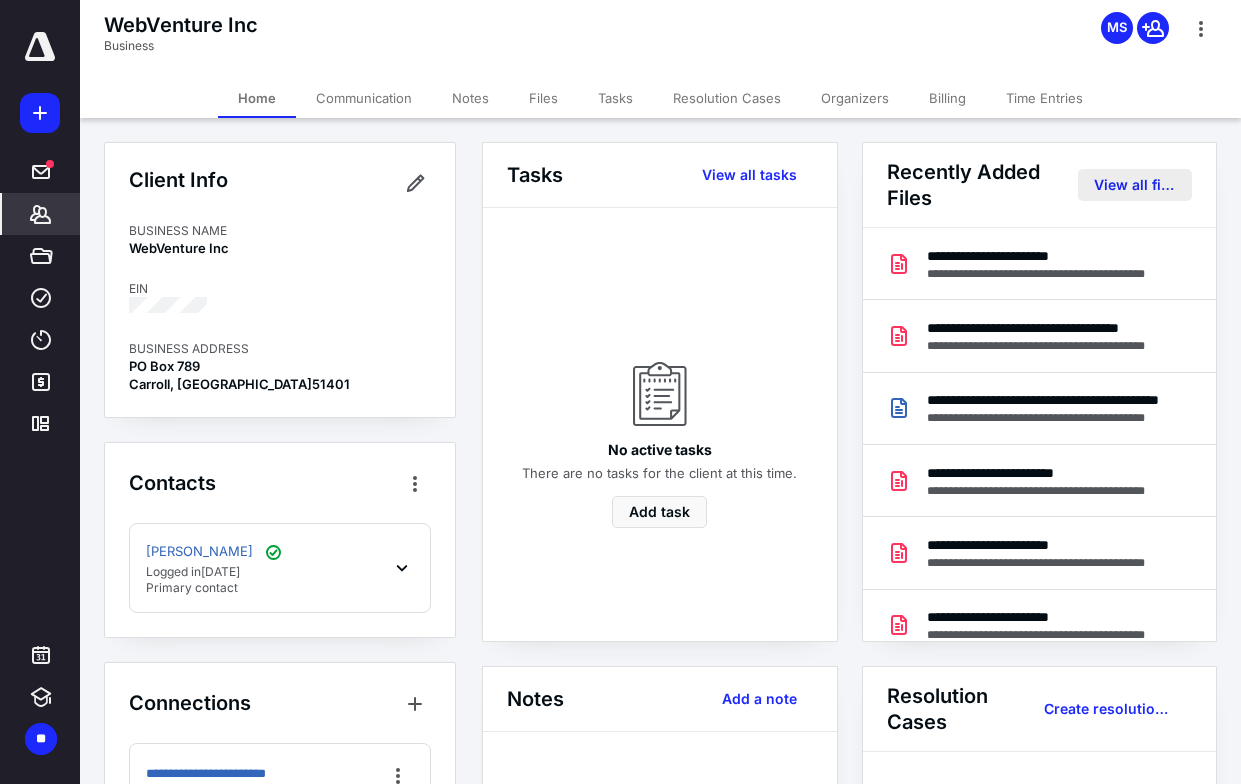 click on "View all files" at bounding box center [1135, 185] 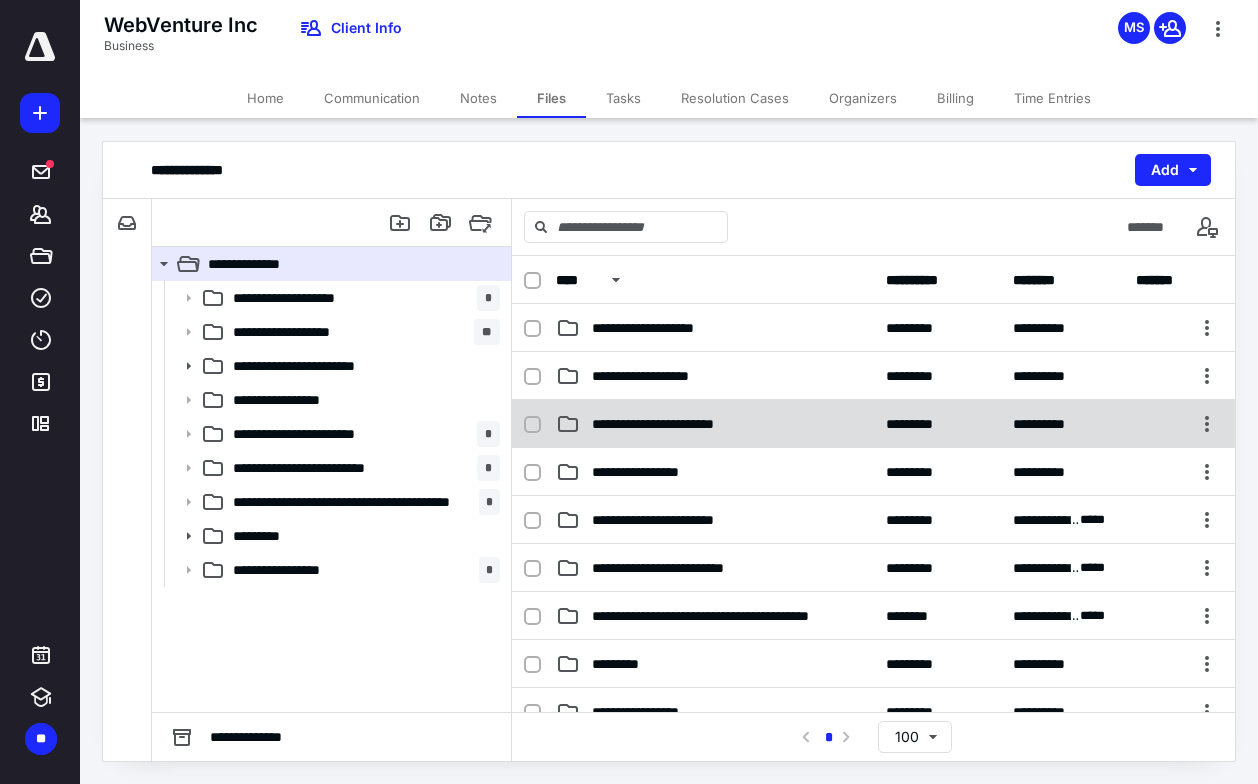 click on "**********" at bounding box center (673, 424) 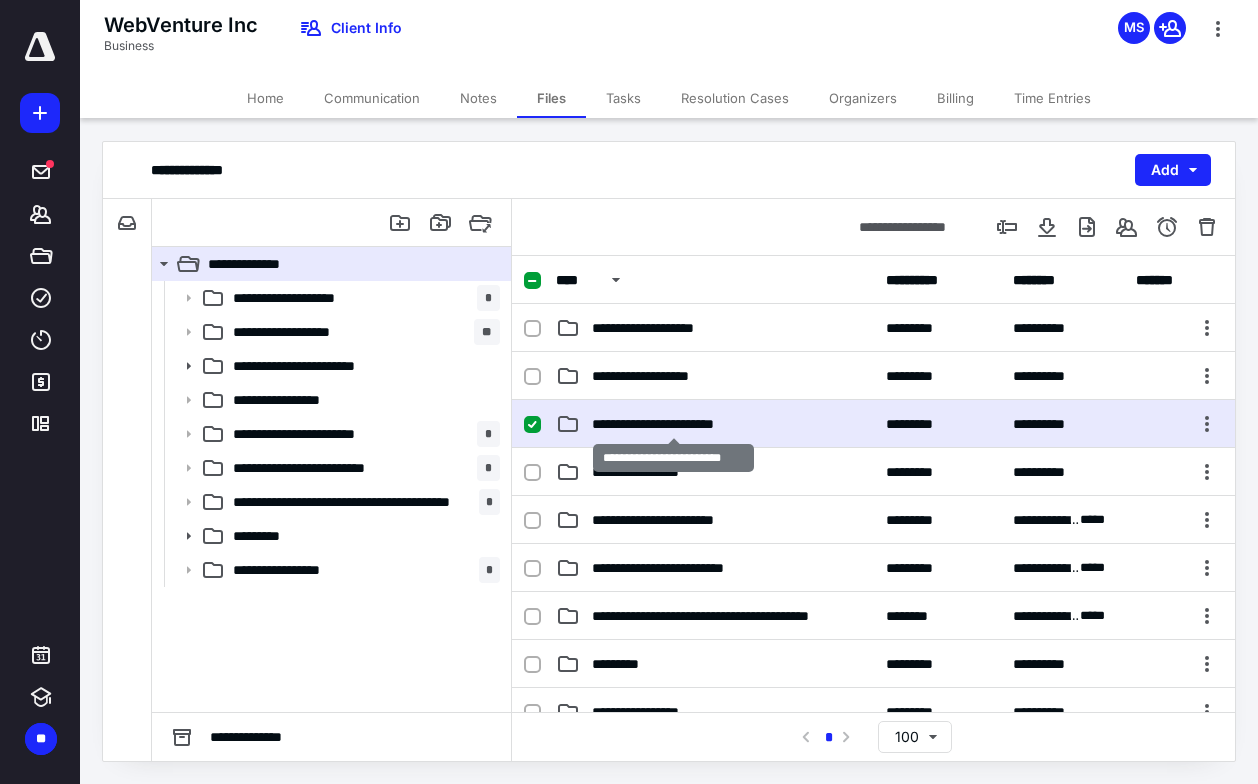 click on "**********" at bounding box center (673, 424) 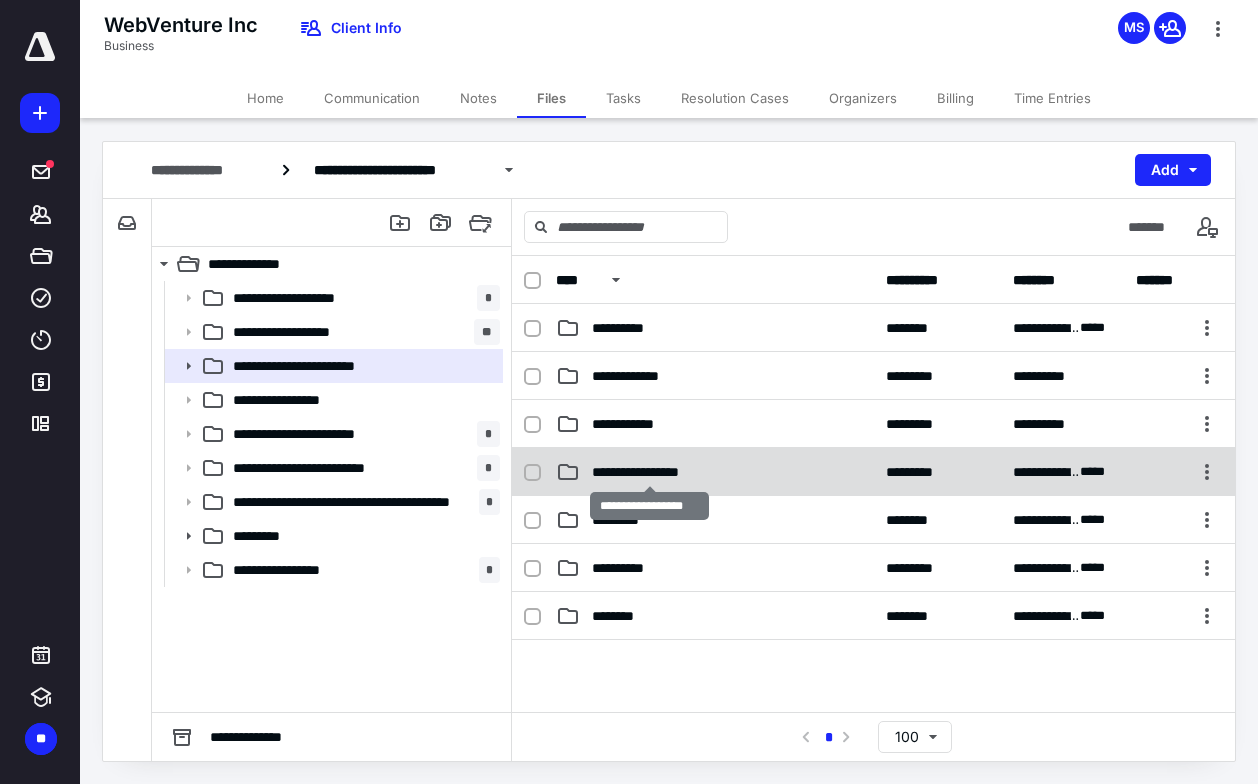 click on "**********" at bounding box center [649, 472] 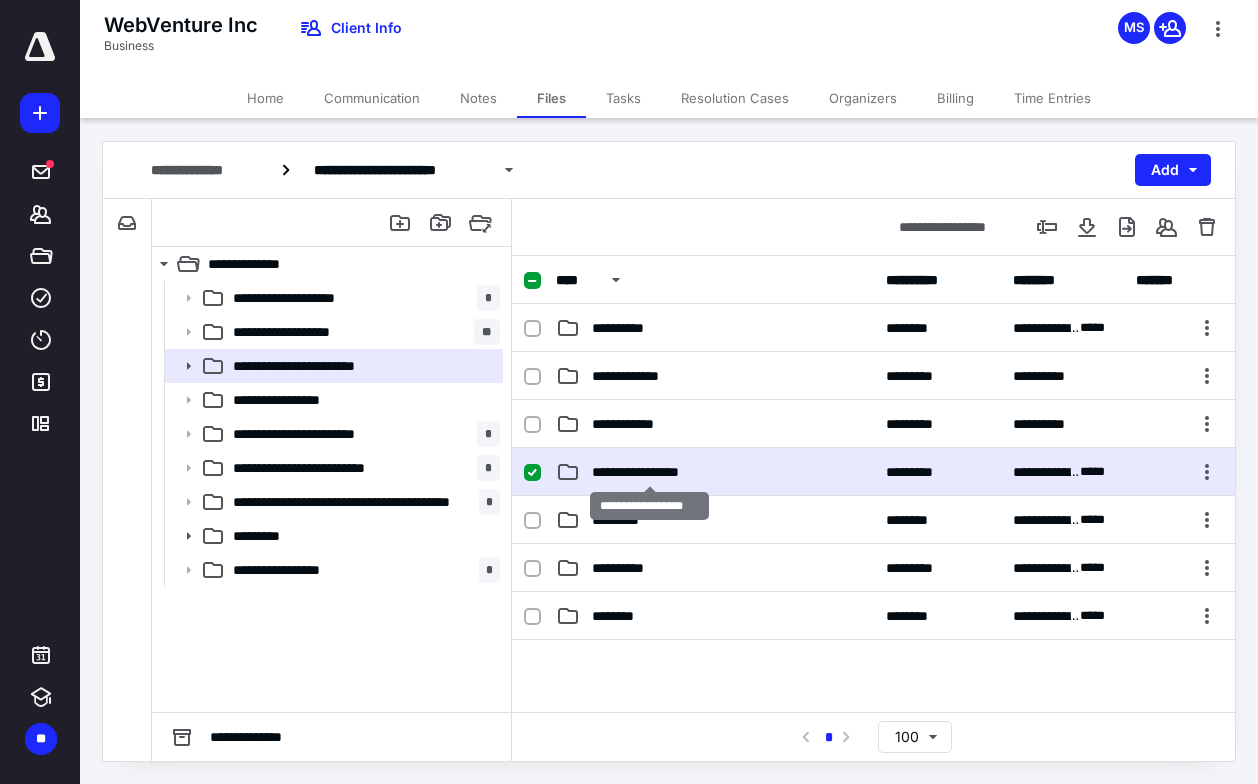 click on "**********" at bounding box center [649, 472] 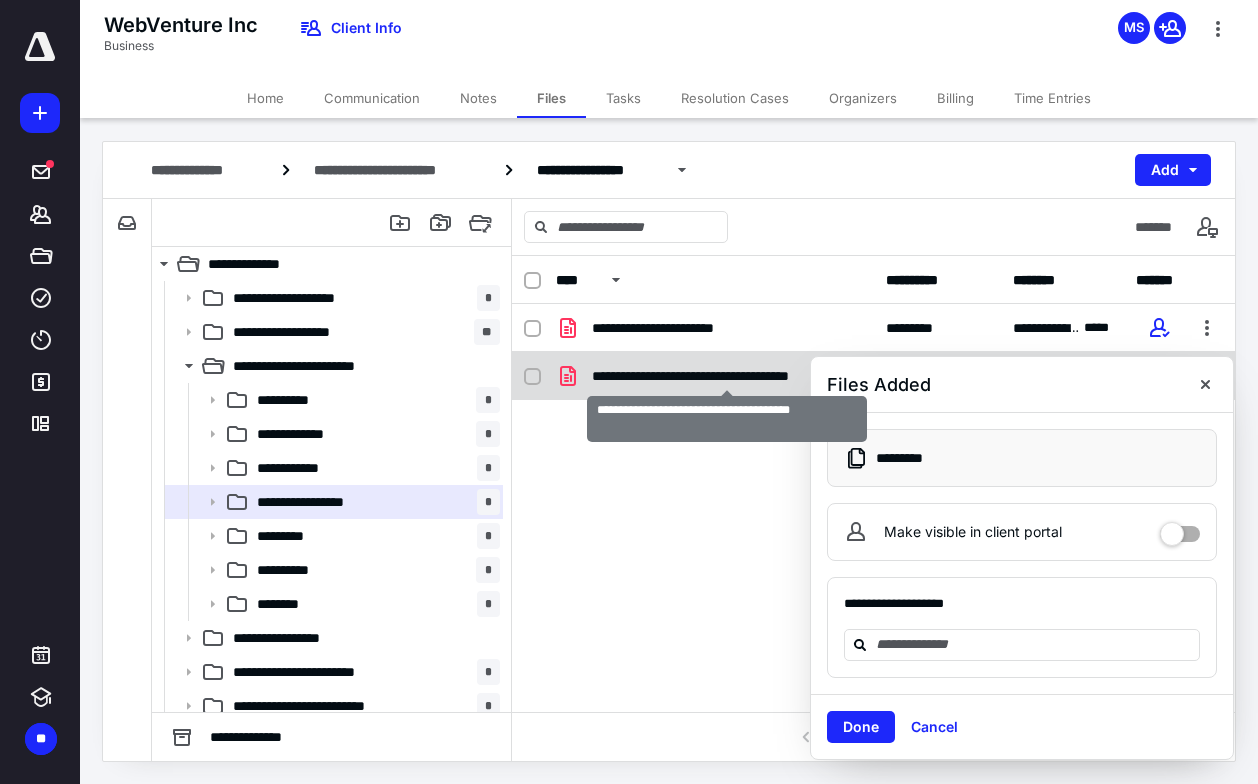 checkbox on "true" 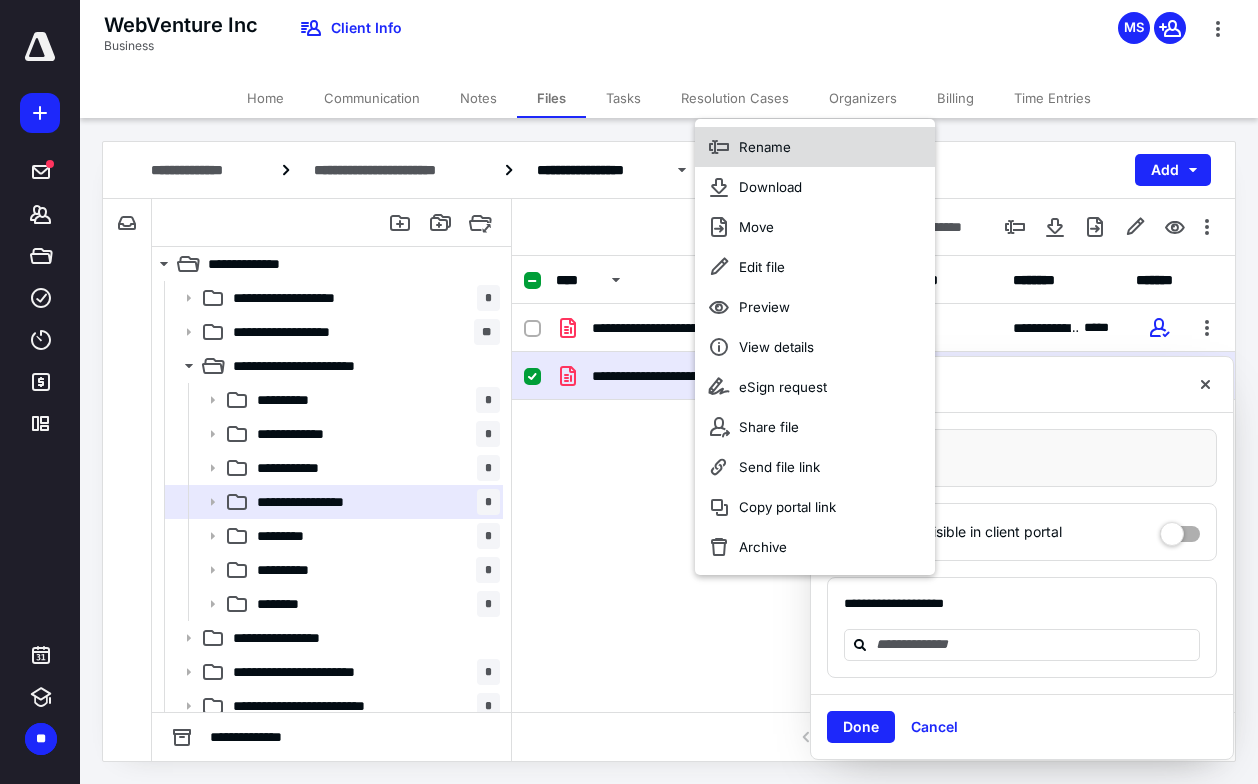 click on "Rename" at bounding box center [765, 147] 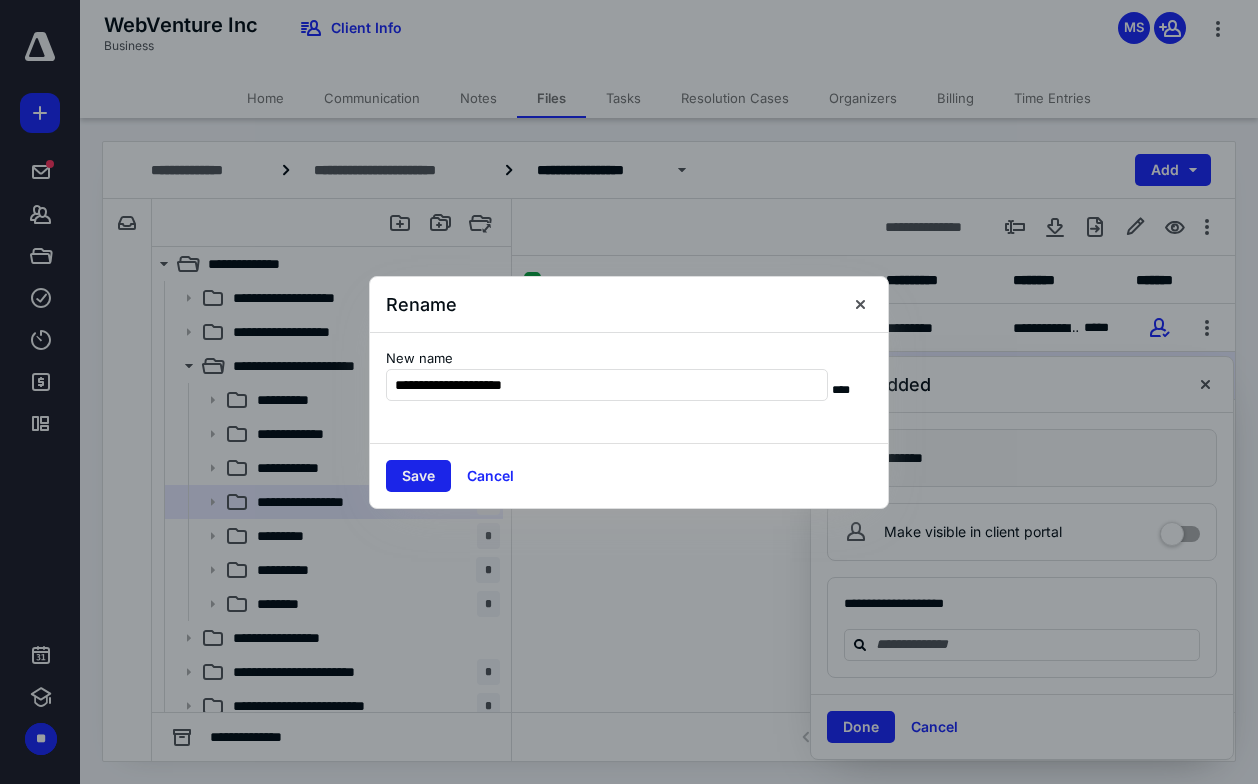 type on "**********" 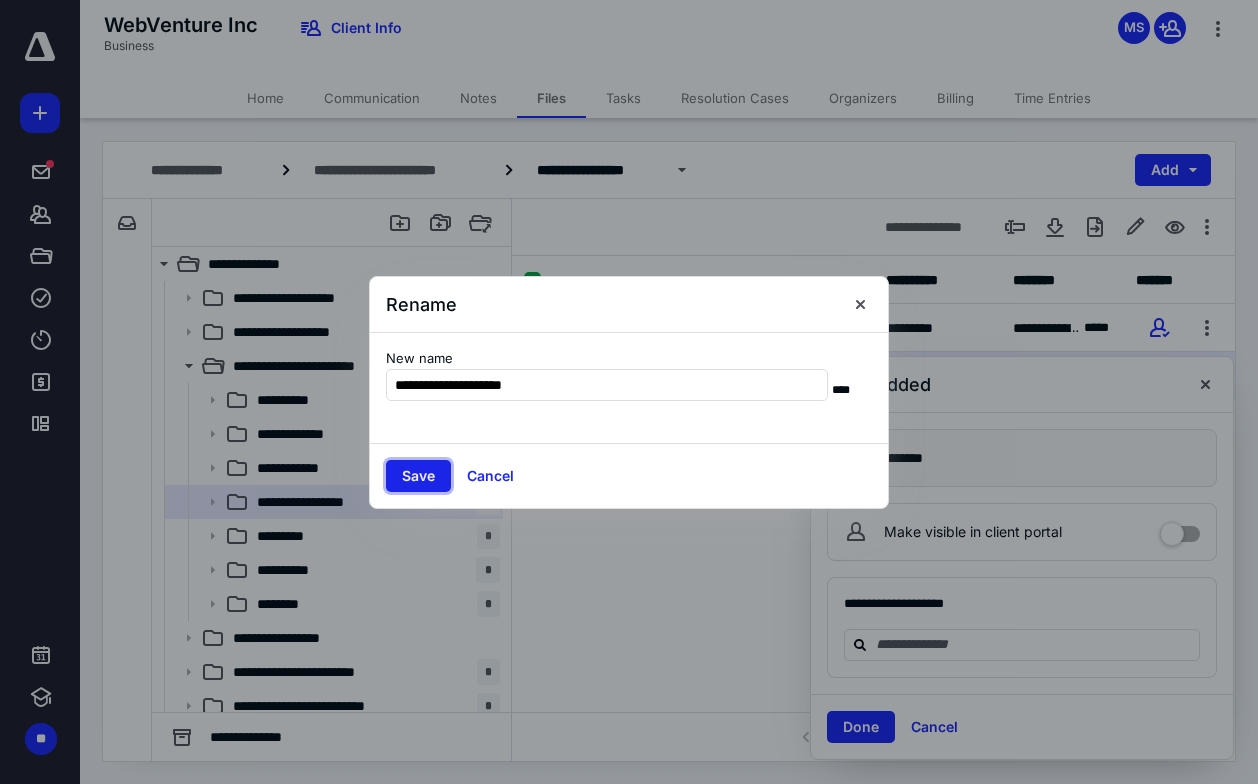 click on "Save" at bounding box center [418, 476] 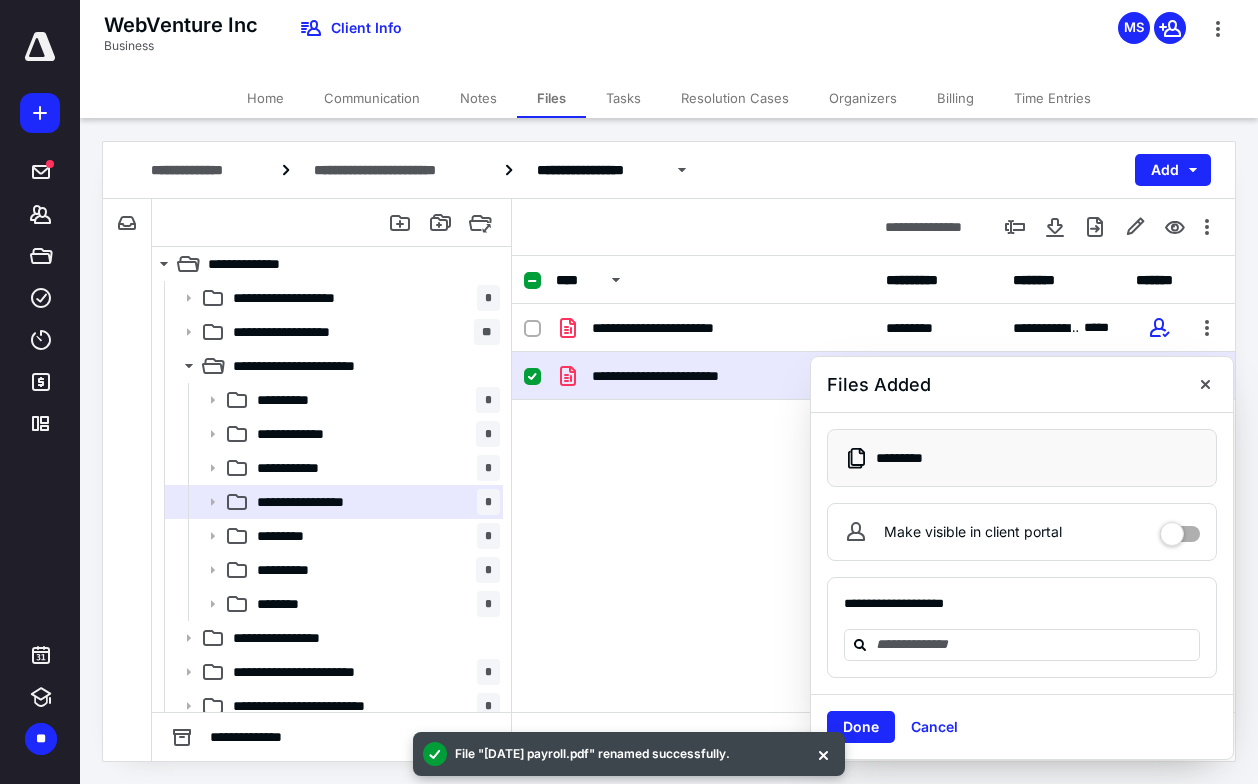 click on "**********" at bounding box center [673, 376] 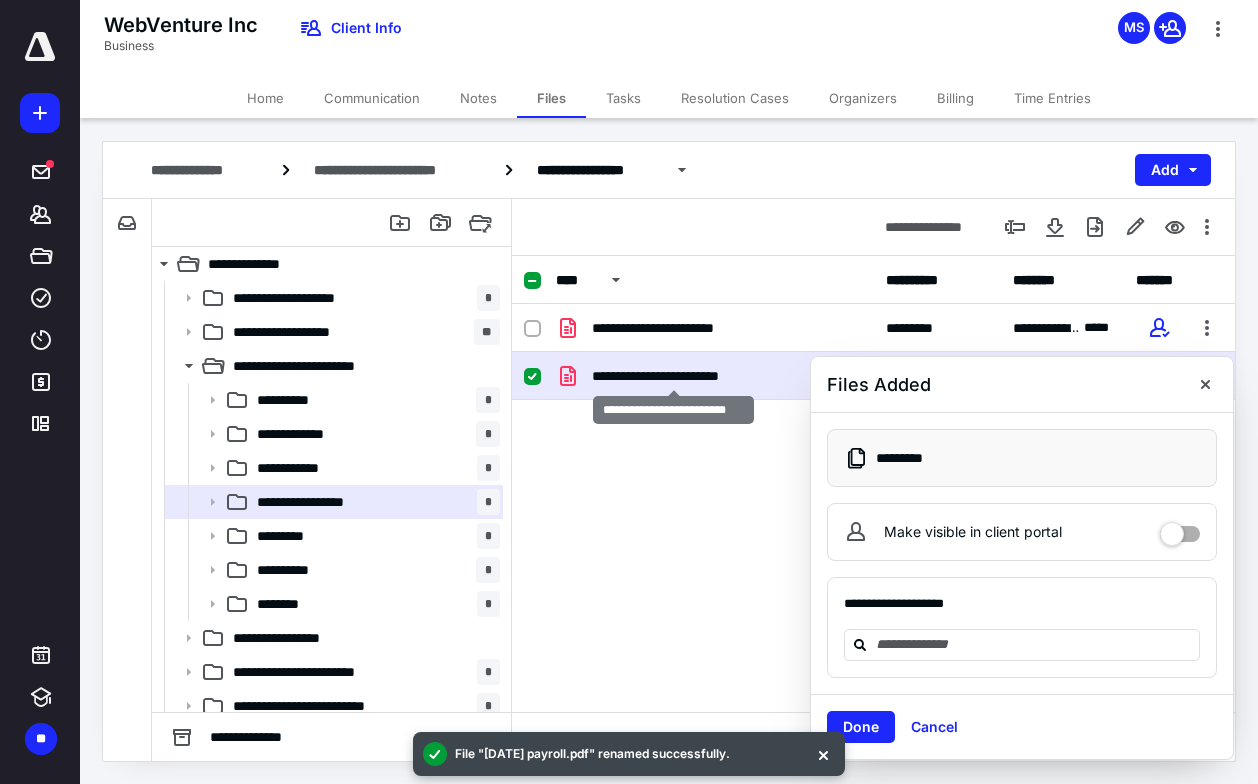 click on "**********" at bounding box center (673, 376) 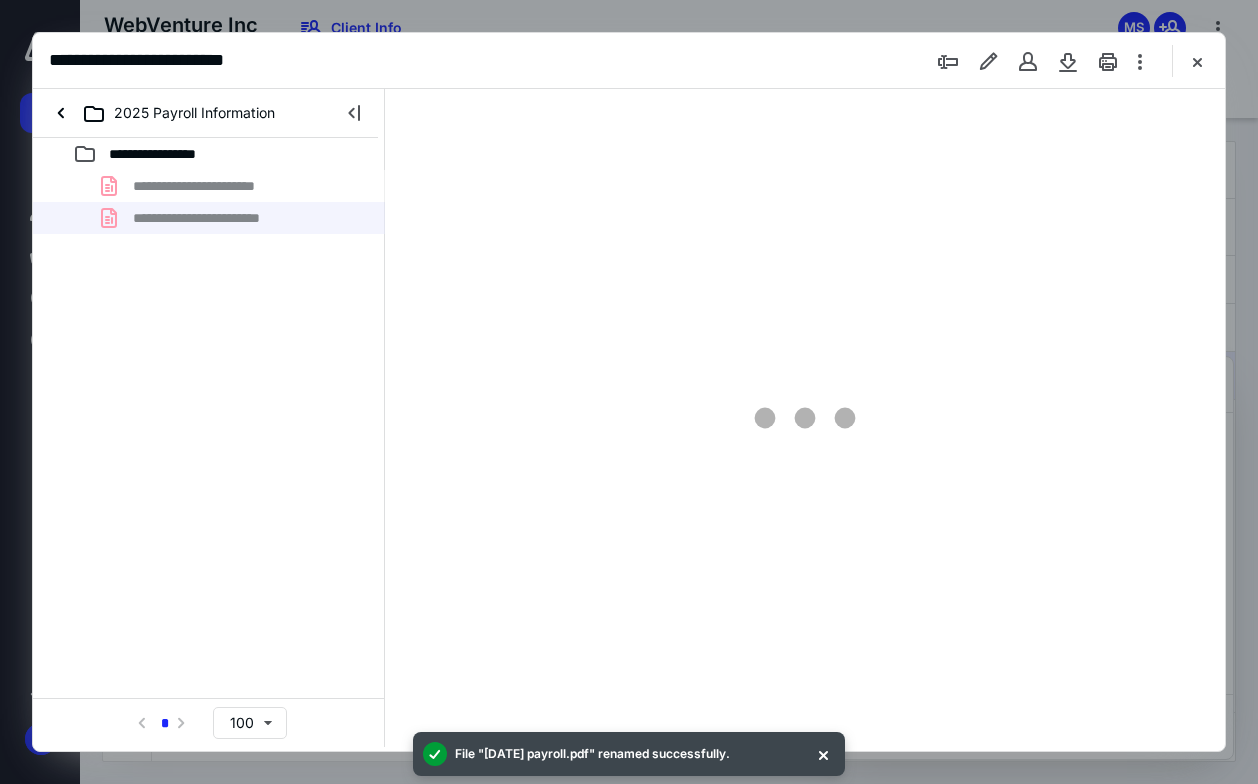 type on "70" 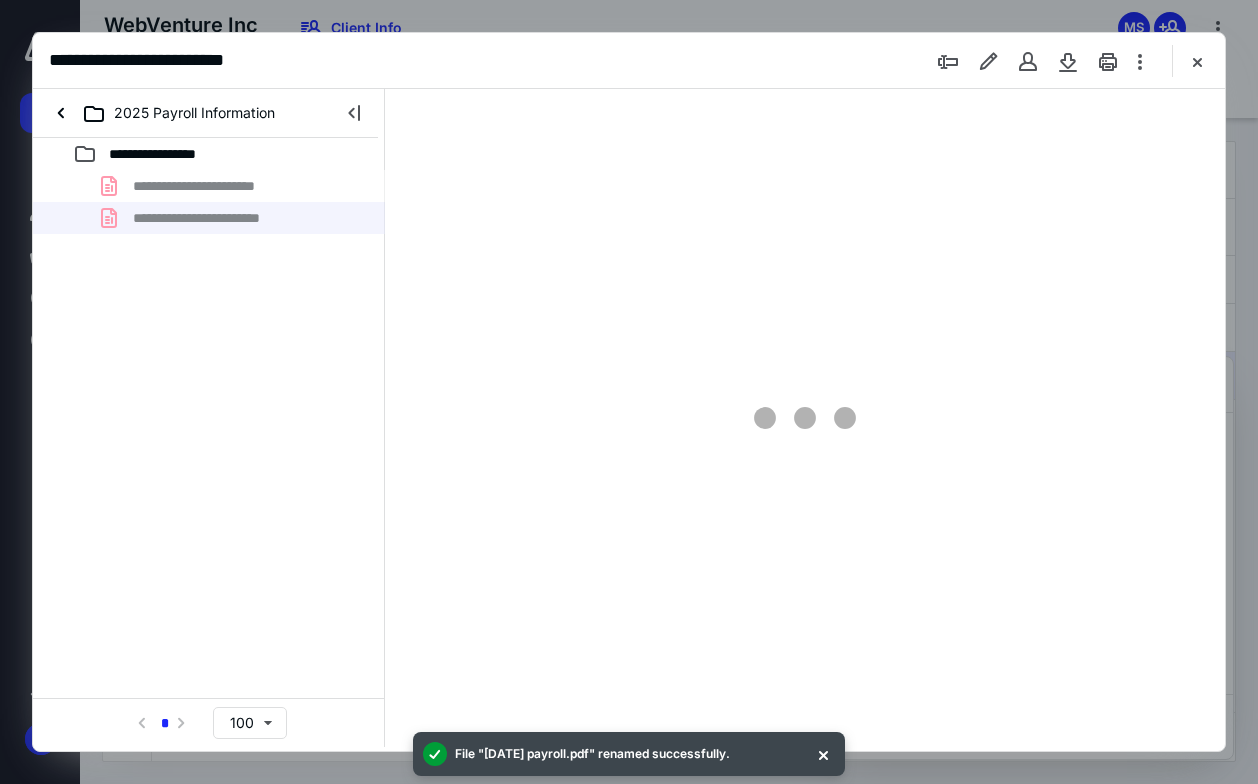 scroll, scrollTop: 0, scrollLeft: 0, axis: both 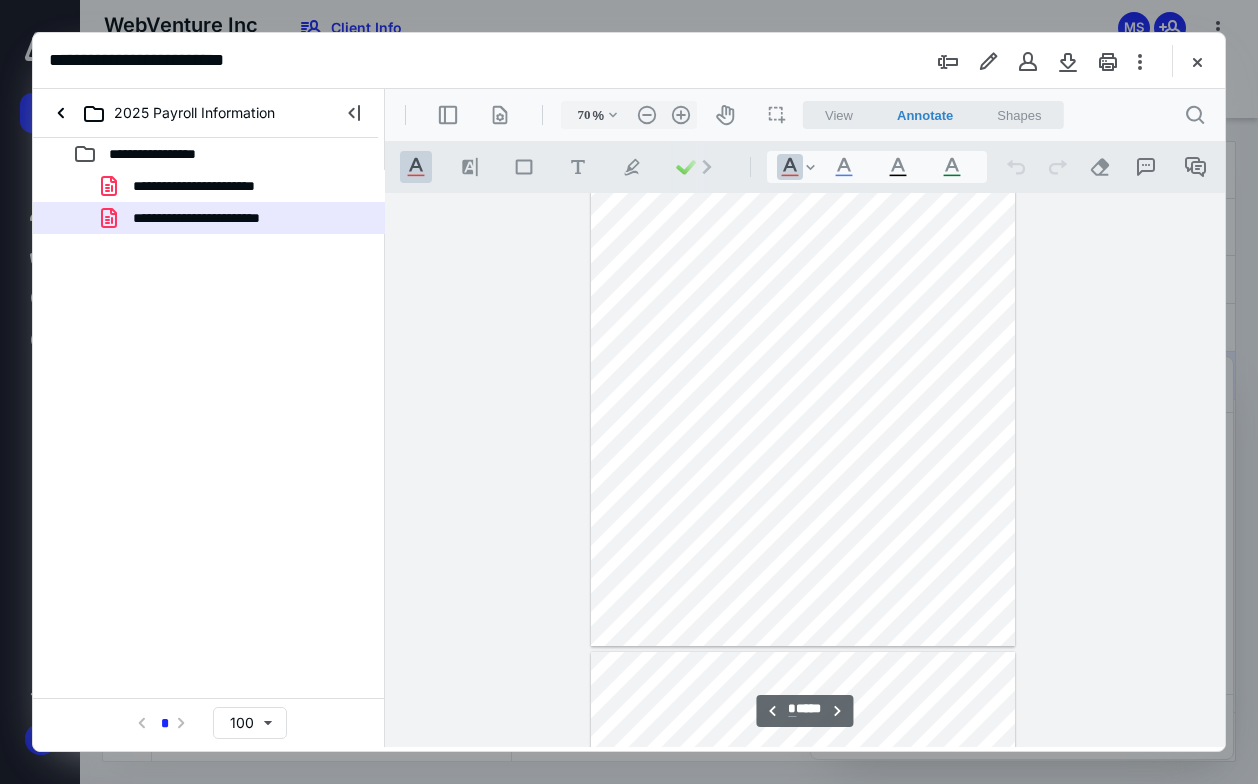 type on "*" 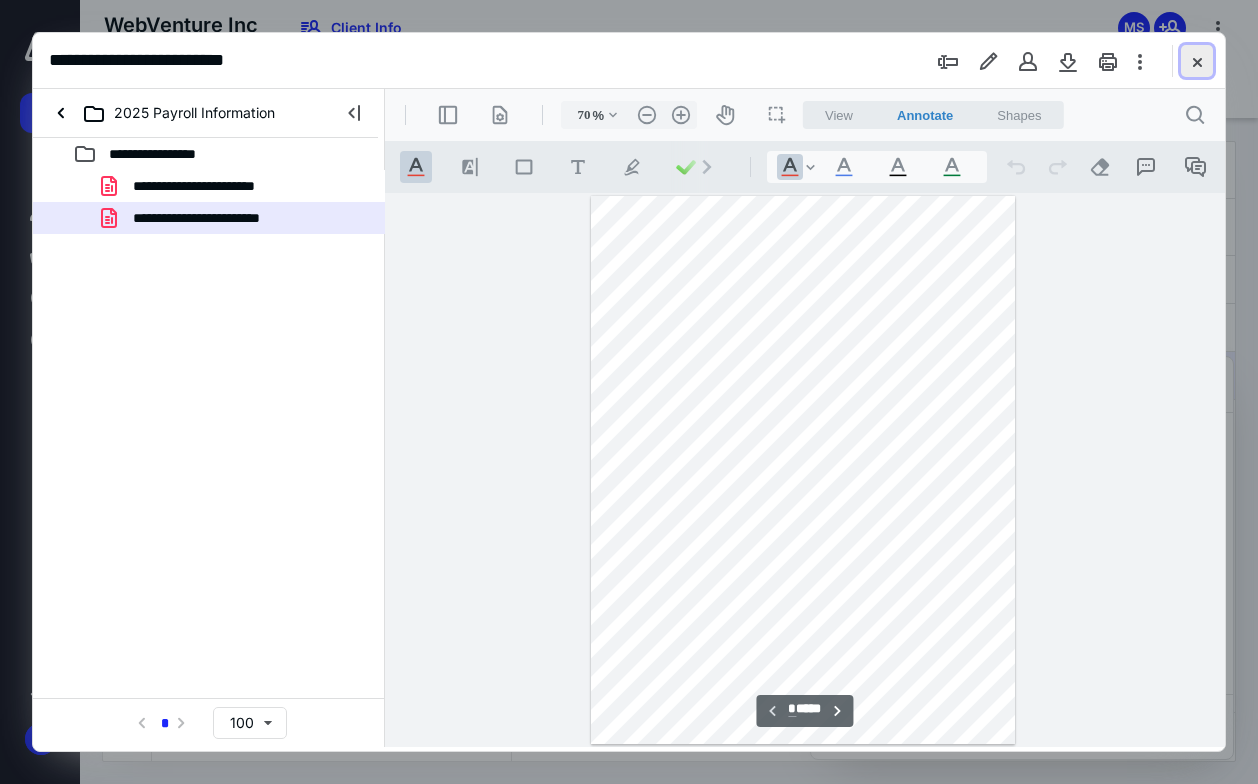 click at bounding box center [1197, 61] 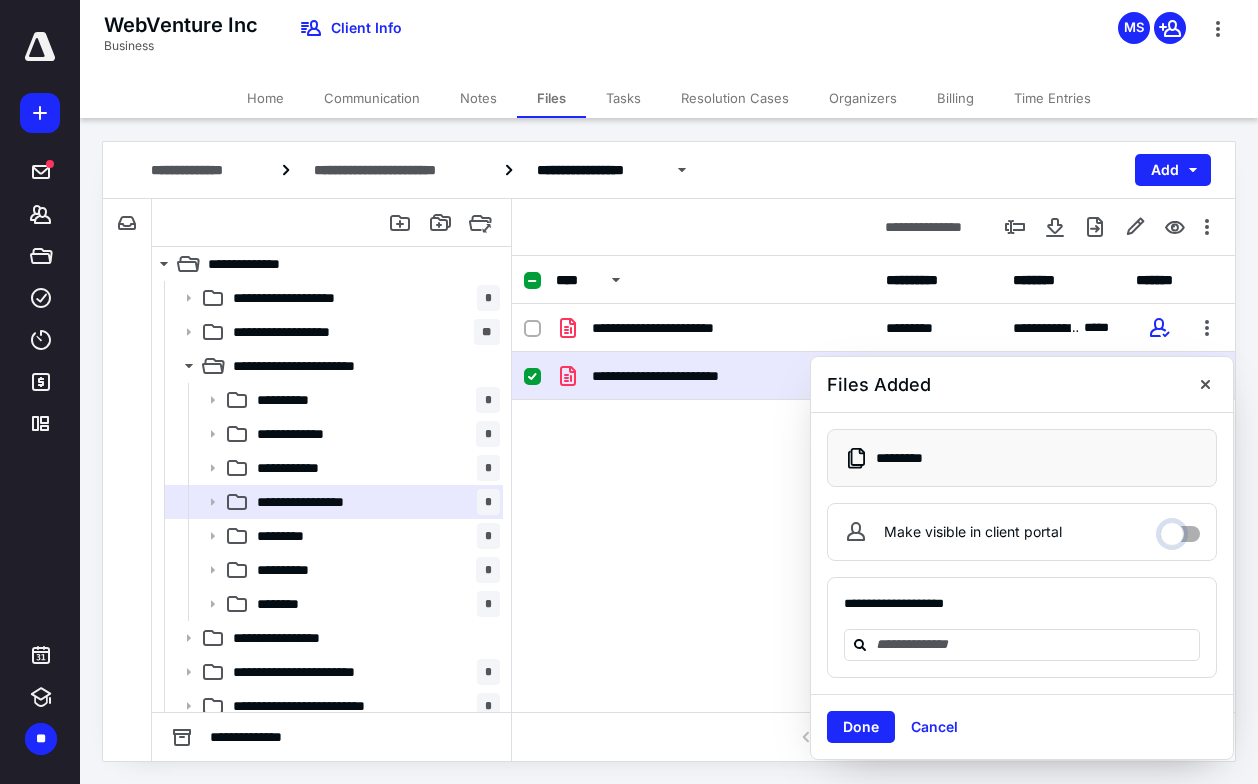 click on "Make visible in client portal" at bounding box center [1180, 529] 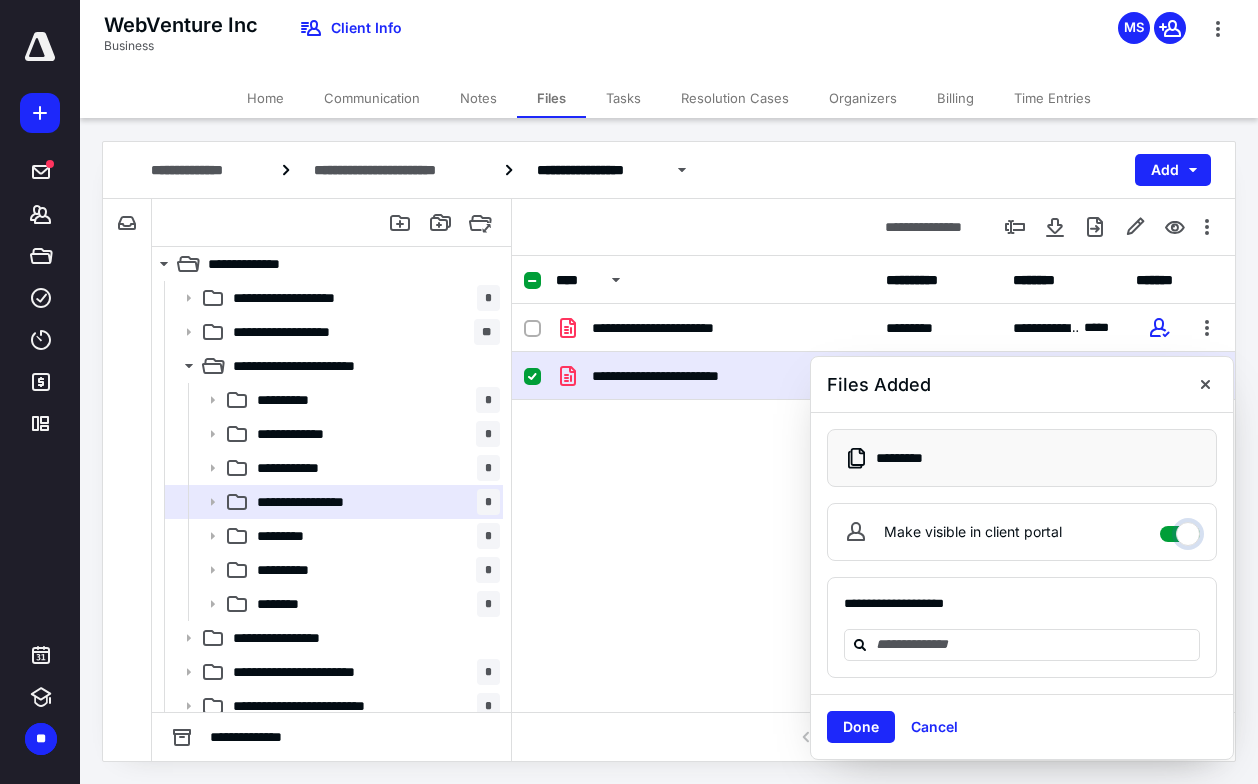 checkbox on "****" 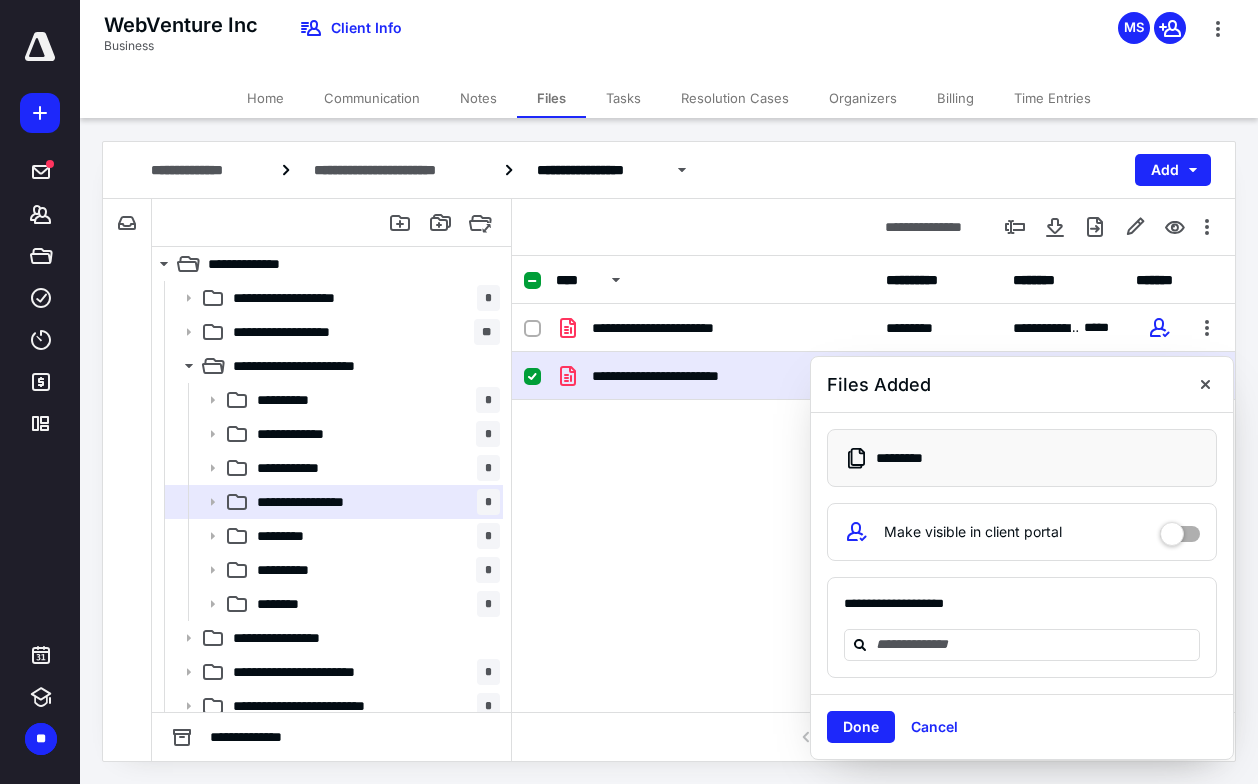 drag, startPoint x: 909, startPoint y: 599, endPoint x: 932, endPoint y: 602, distance: 23.194826 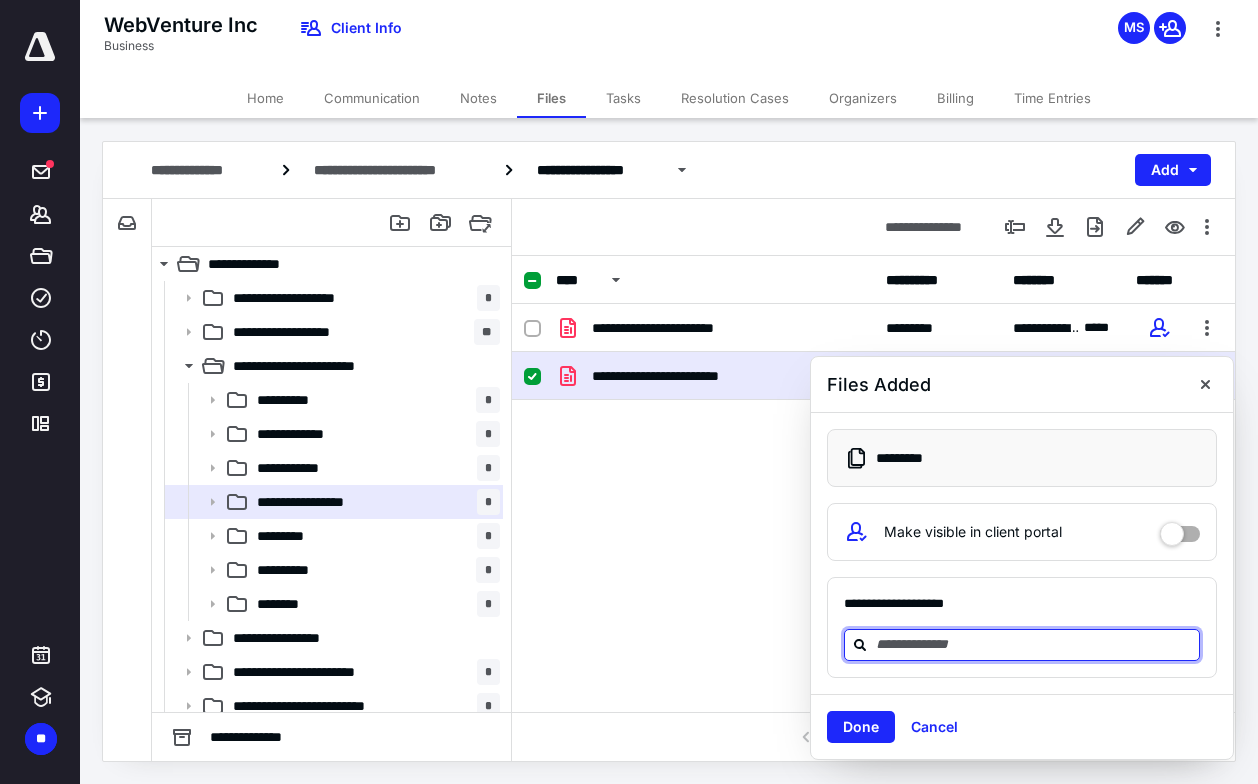 click at bounding box center (1034, 644) 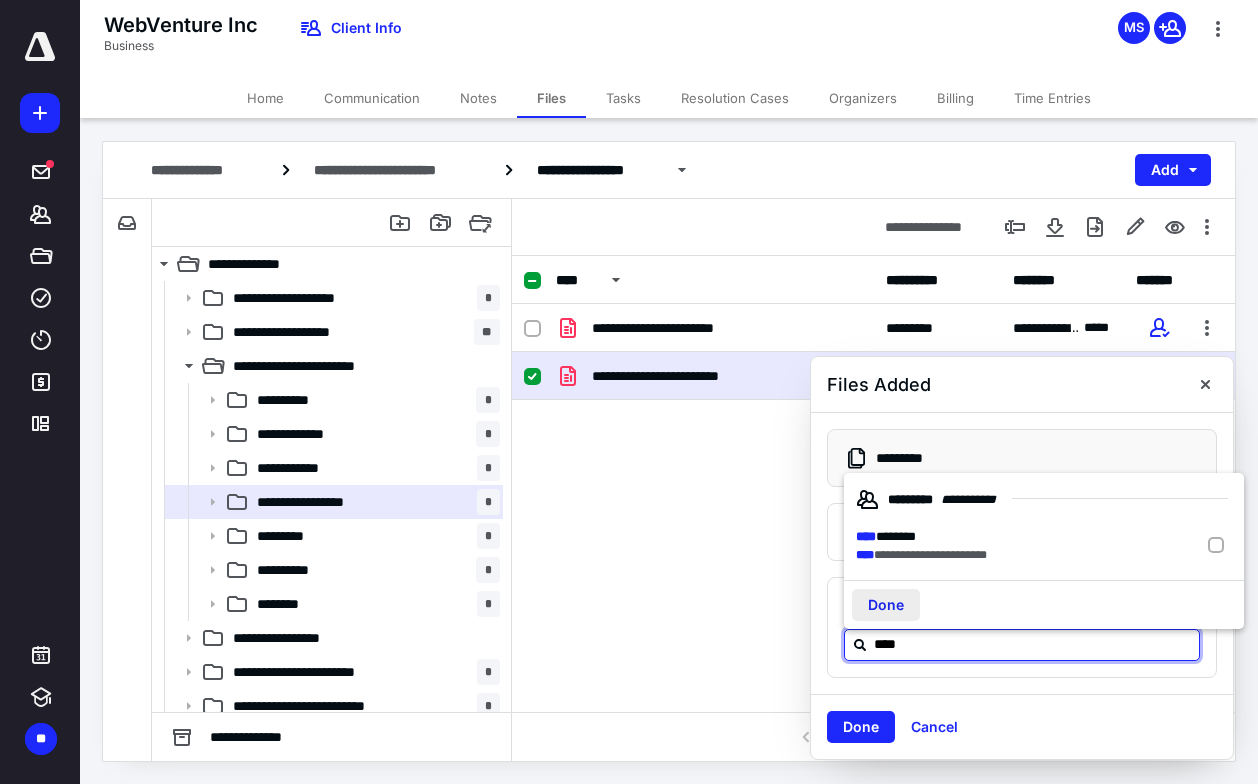 type on "****" 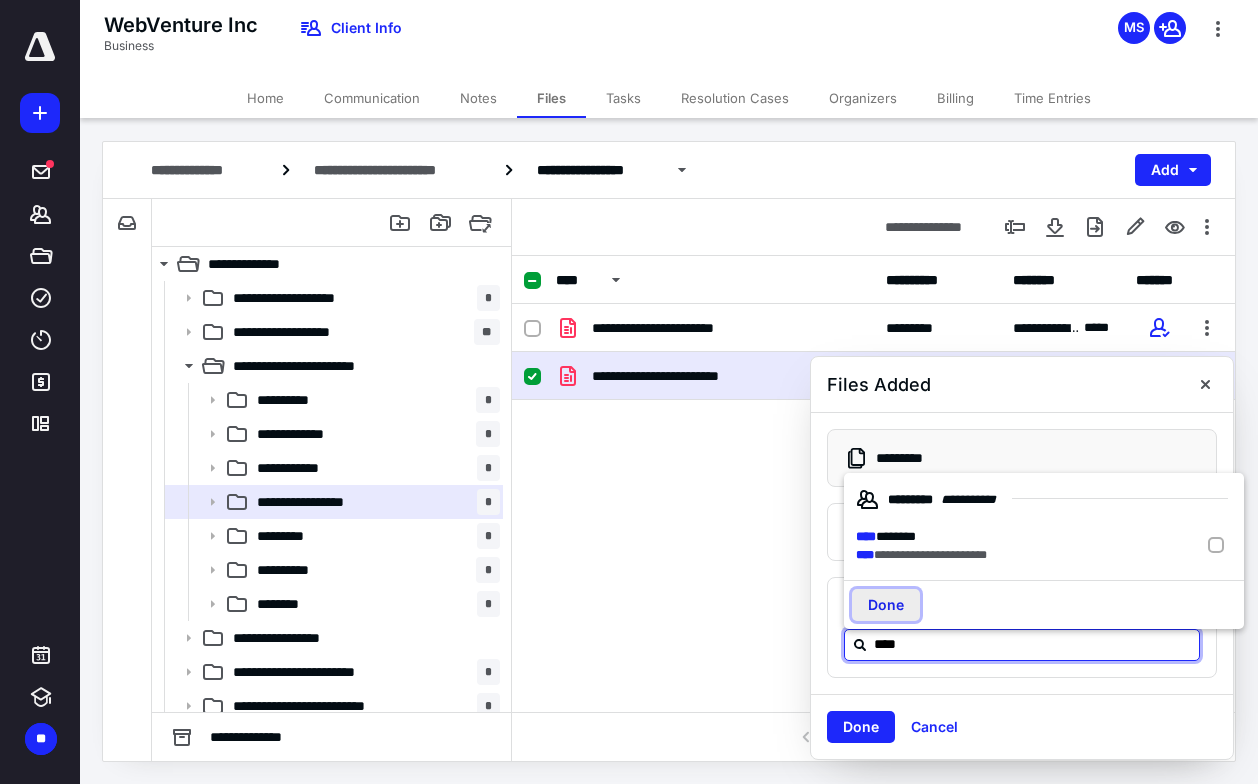 click on "Done" at bounding box center (886, 605) 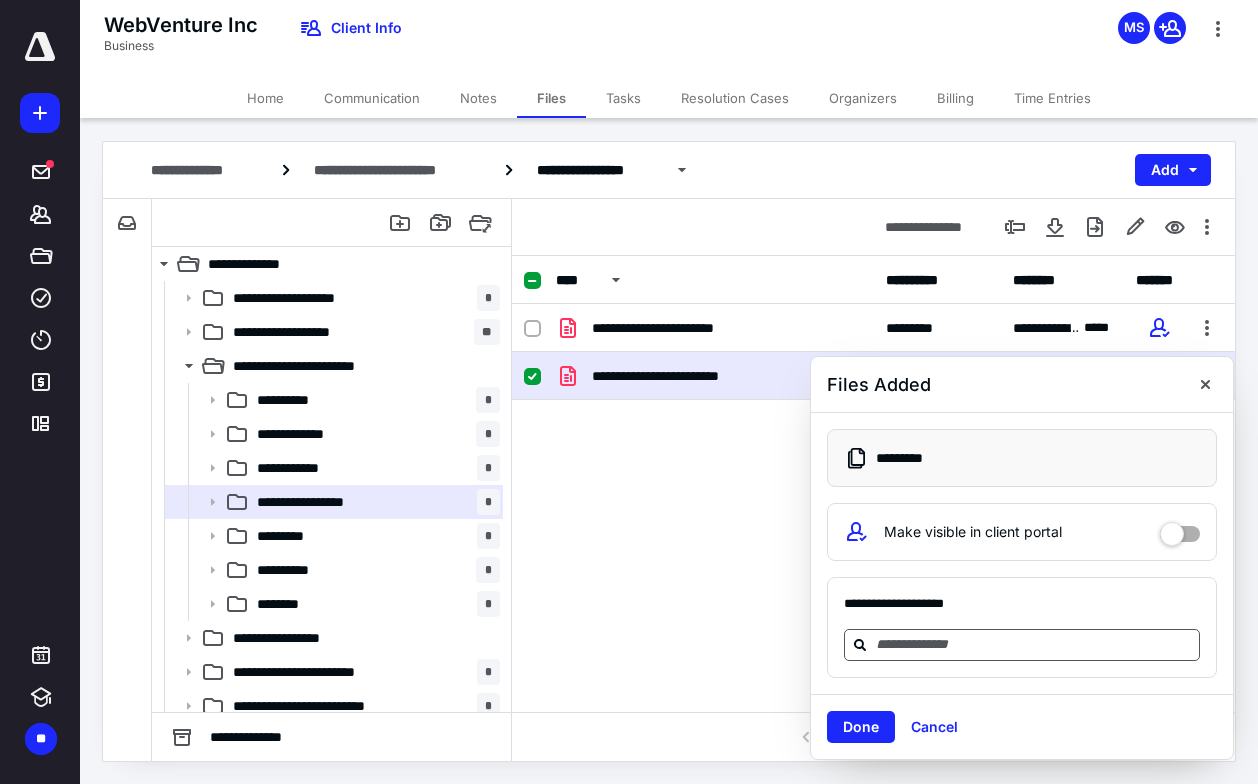 click at bounding box center [1034, 644] 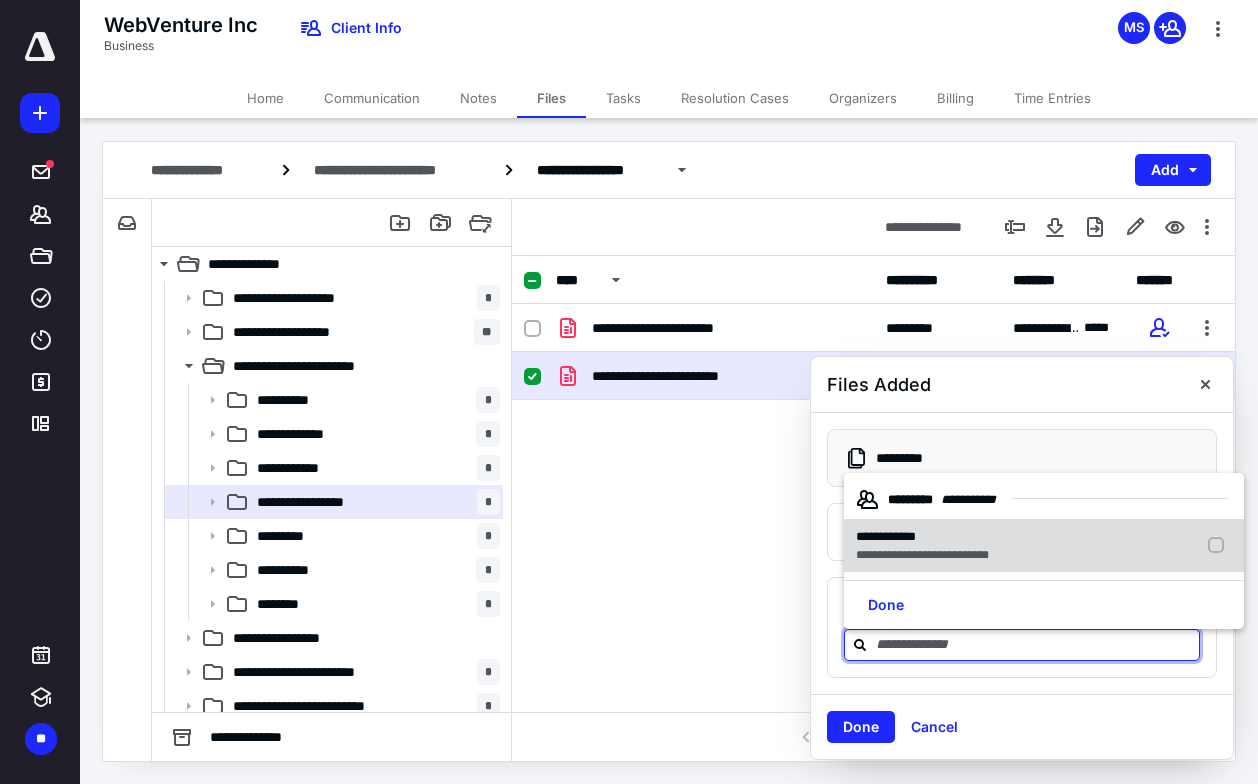 click on "**********" at bounding box center [922, 555] 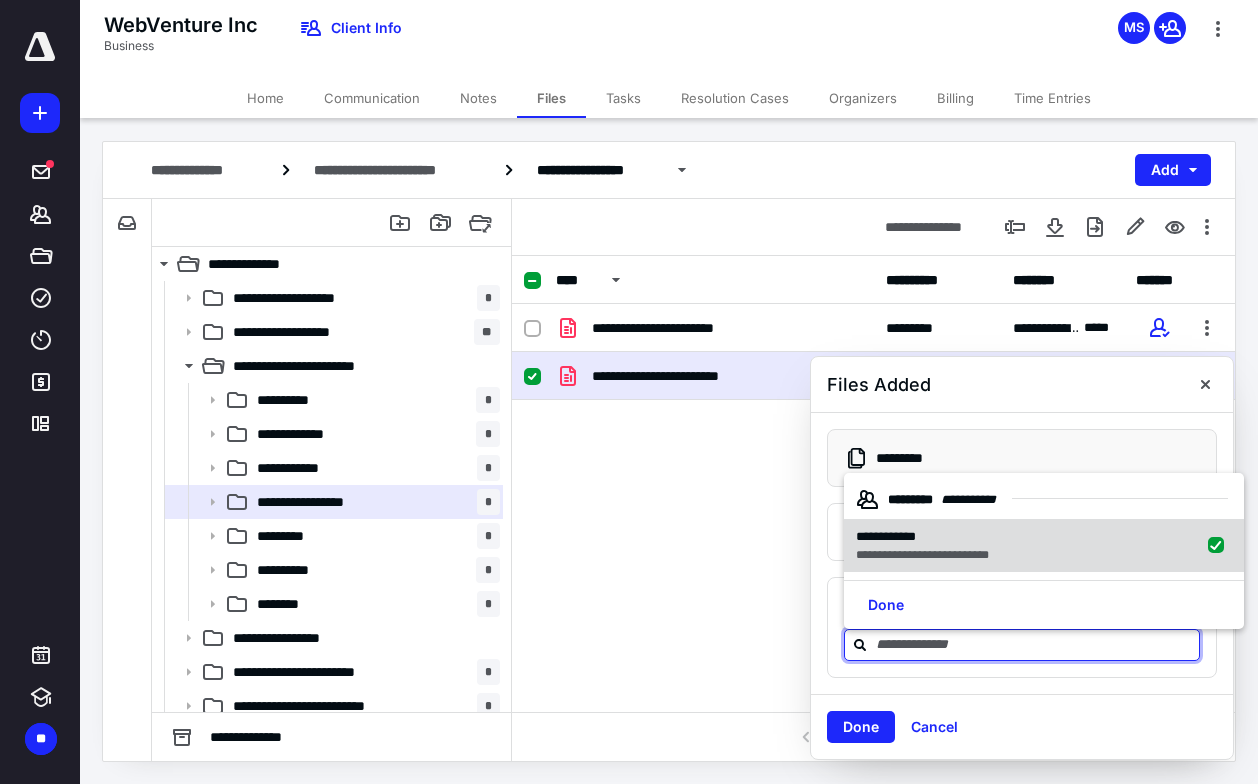 checkbox on "true" 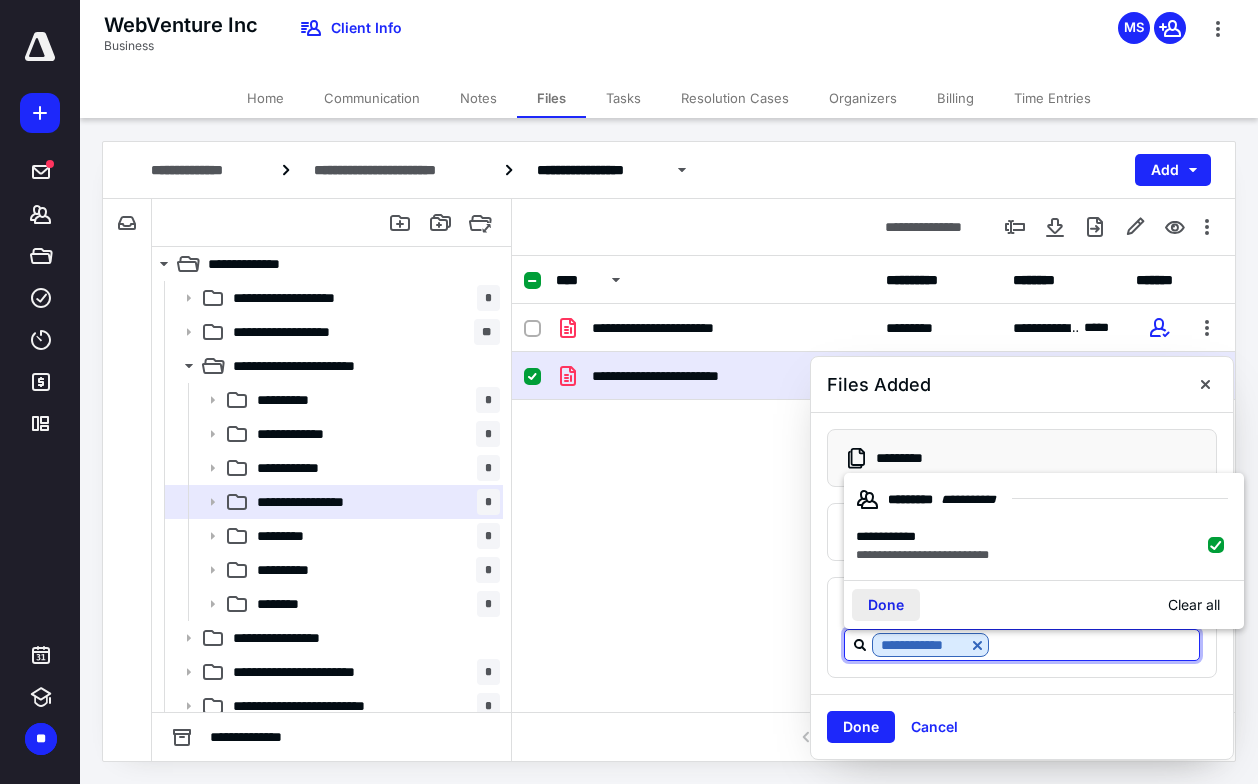 click on "Done" at bounding box center (886, 605) 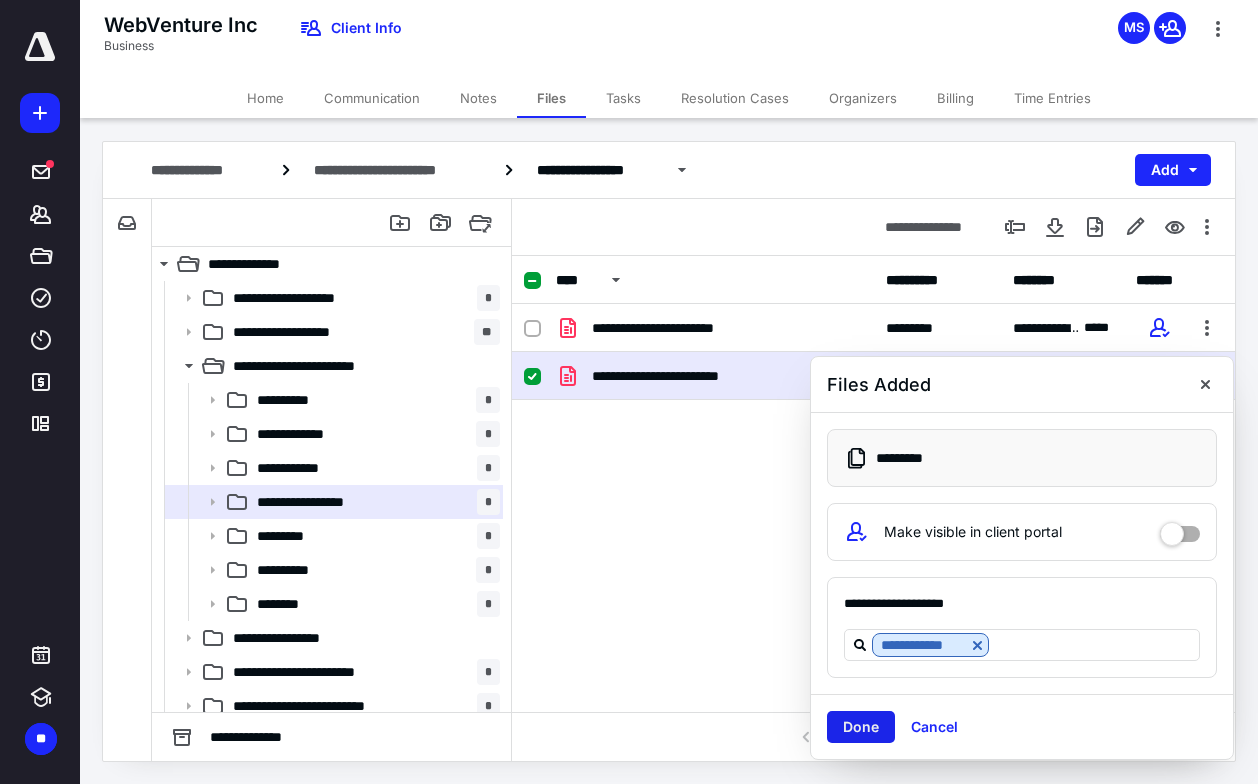 click on "Done" at bounding box center (861, 727) 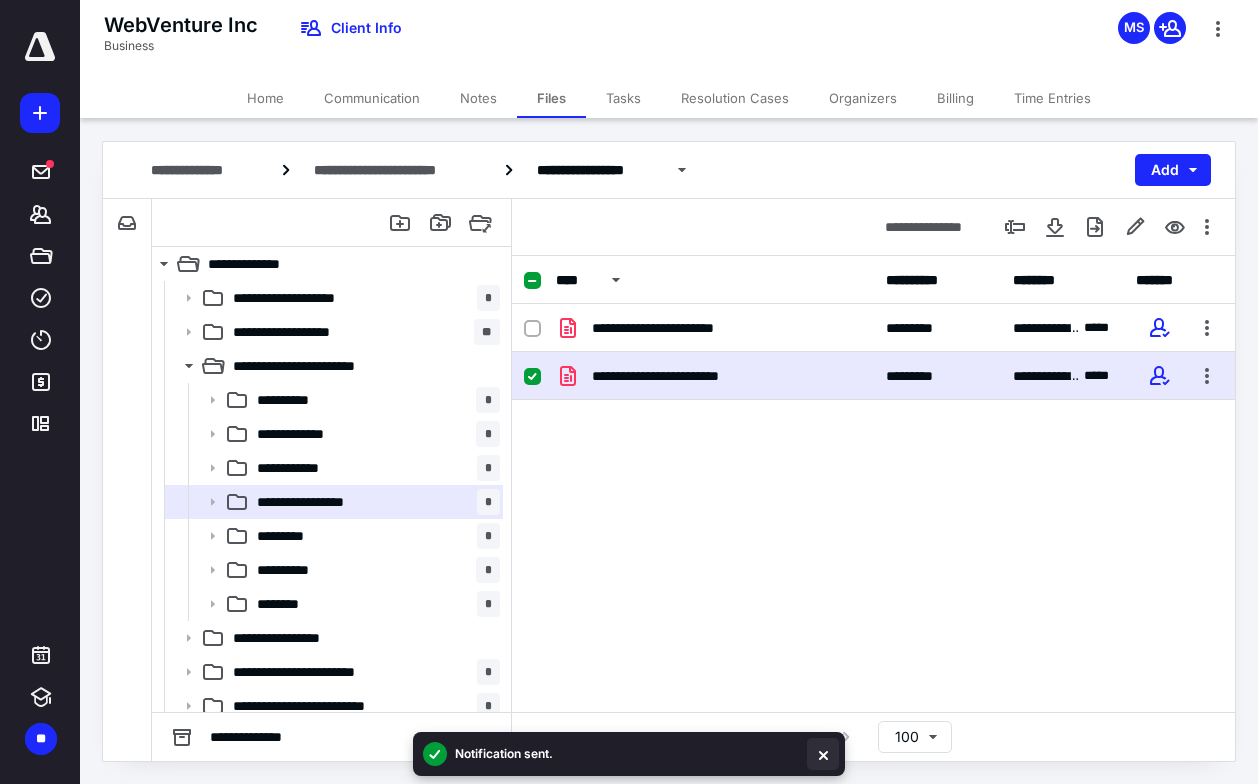 click at bounding box center (823, 754) 